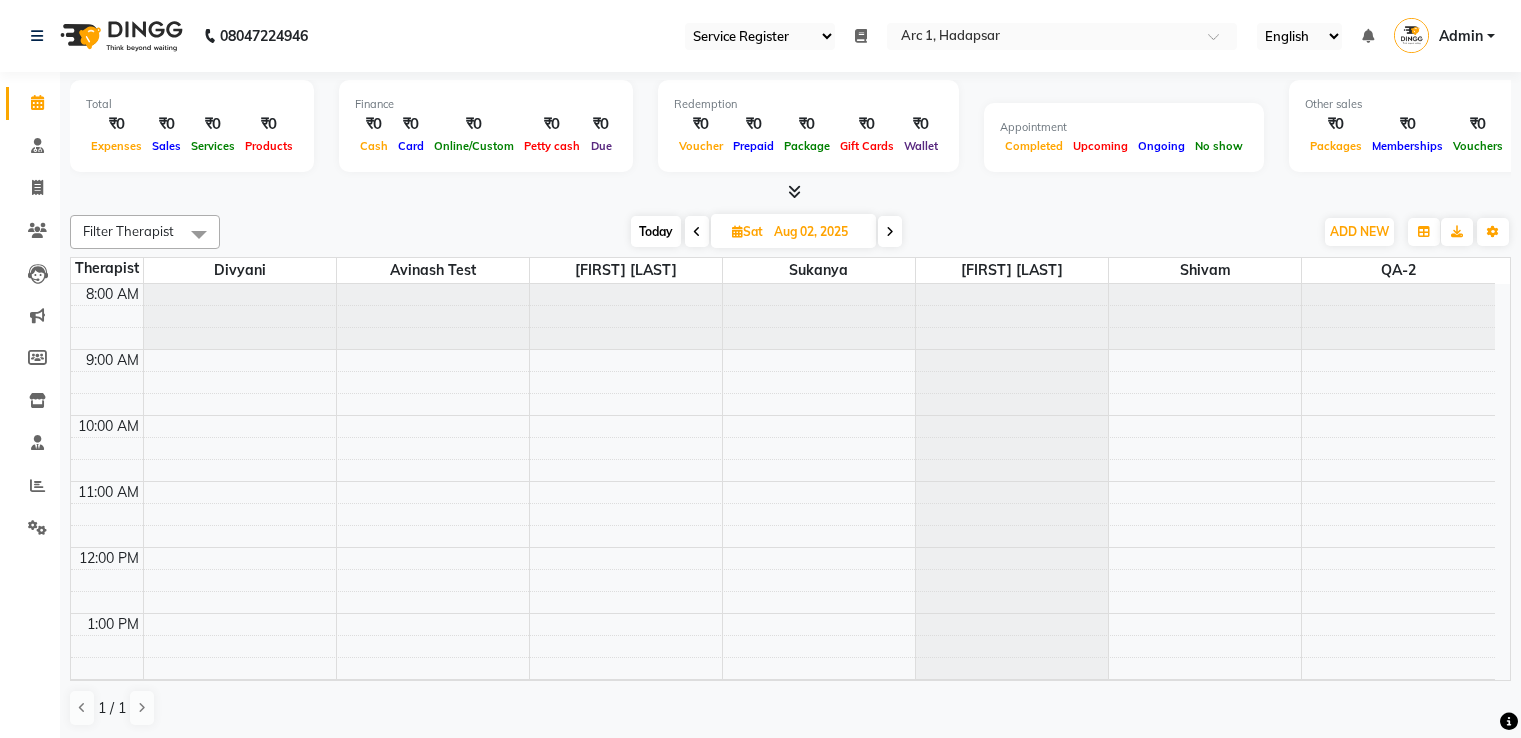 select on "78" 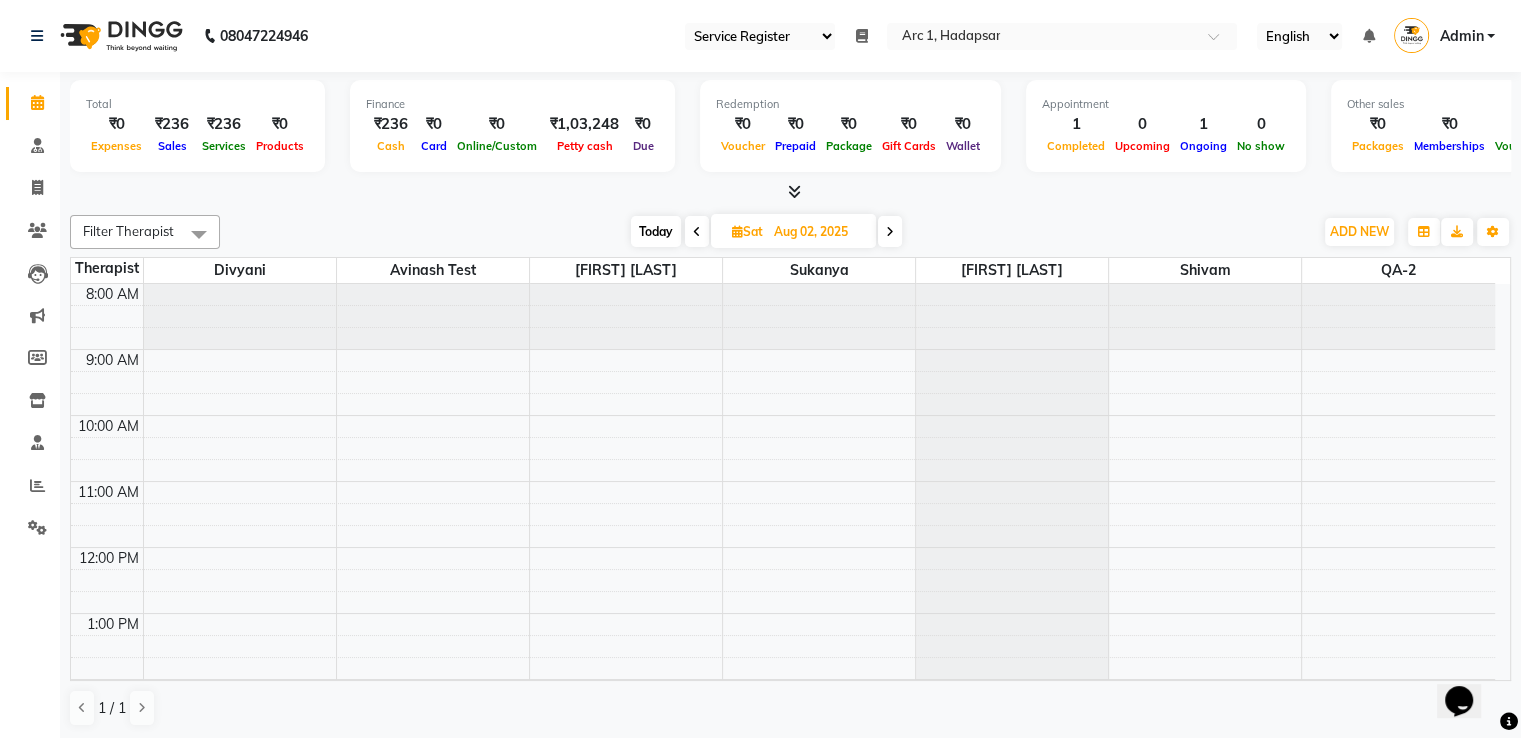 scroll, scrollTop: 0, scrollLeft: 0, axis: both 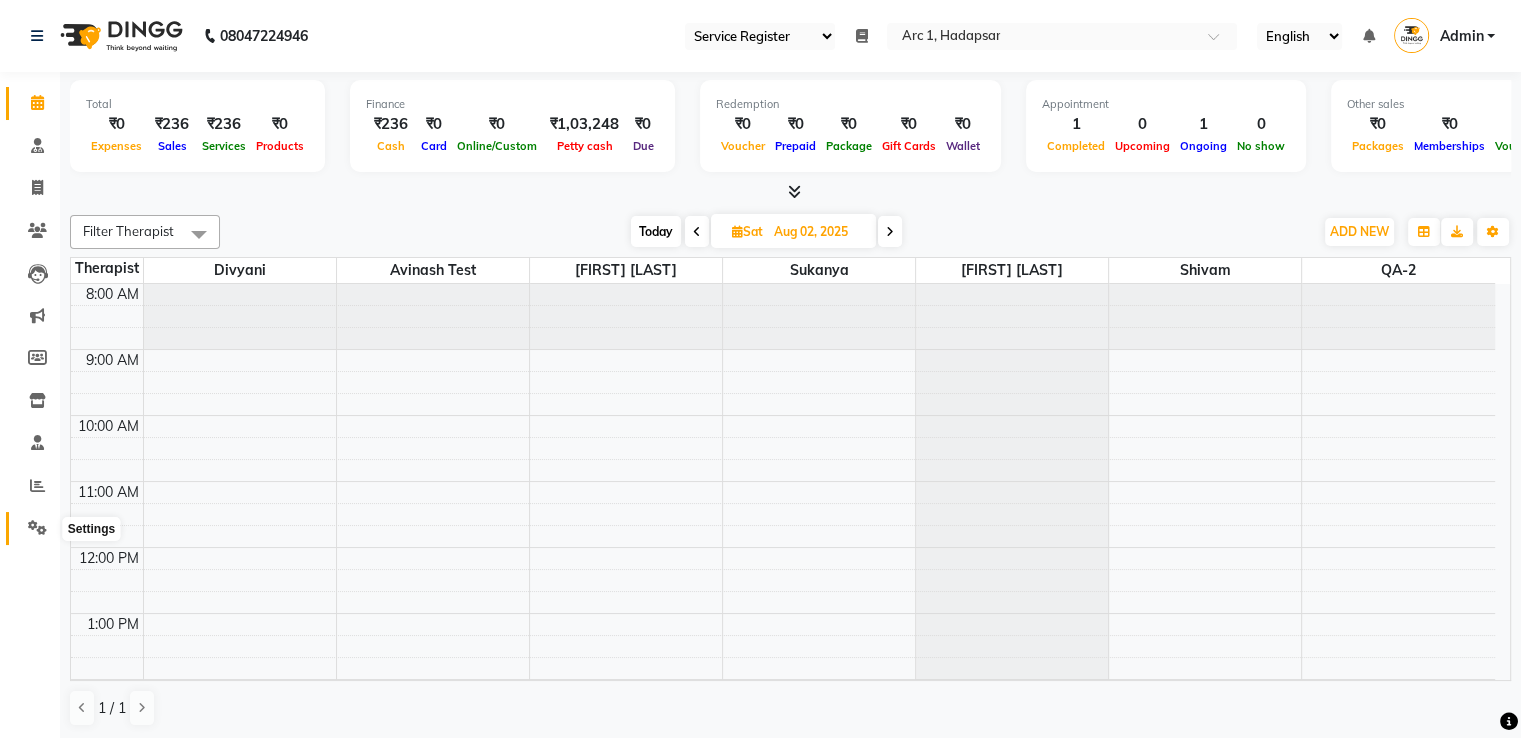 click 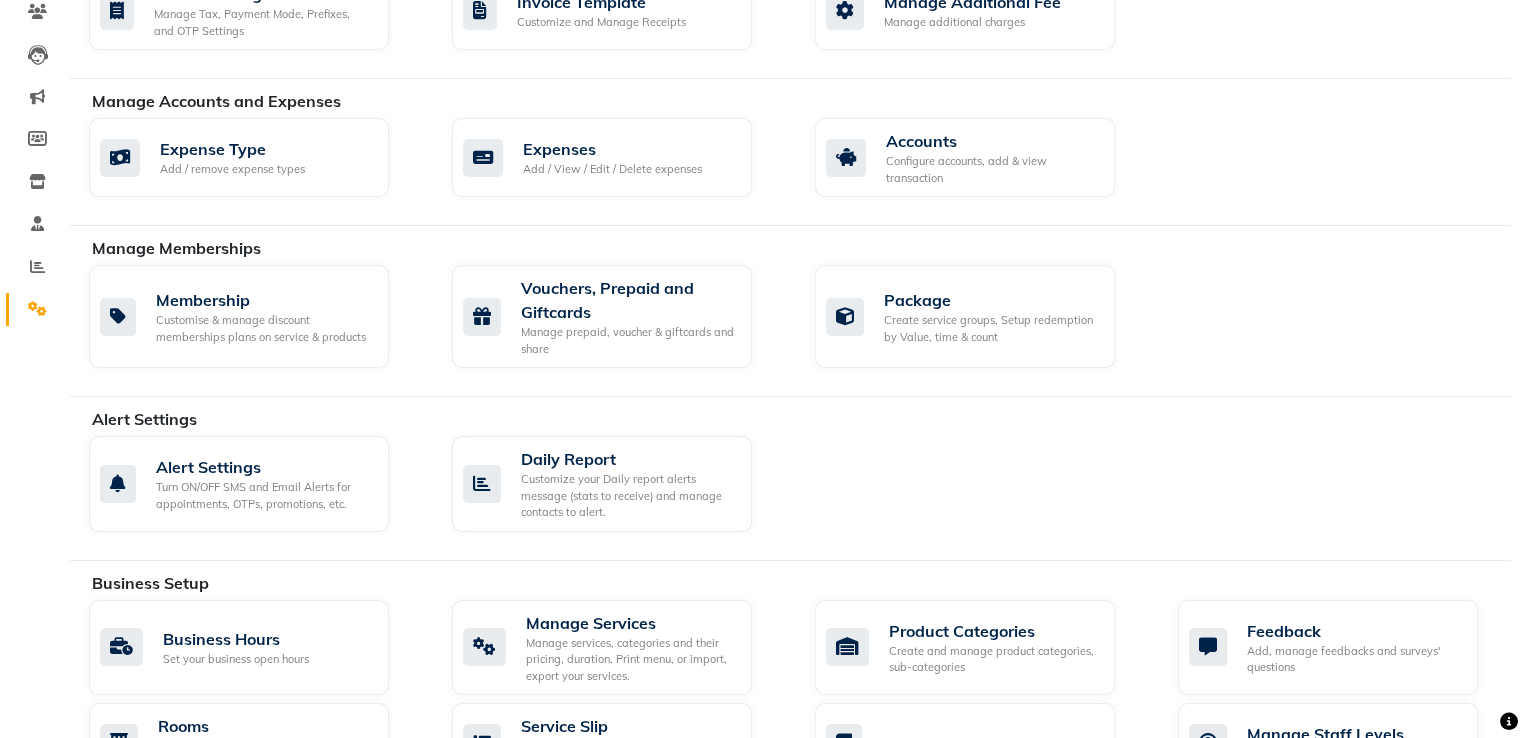scroll, scrollTop: 247, scrollLeft: 0, axis: vertical 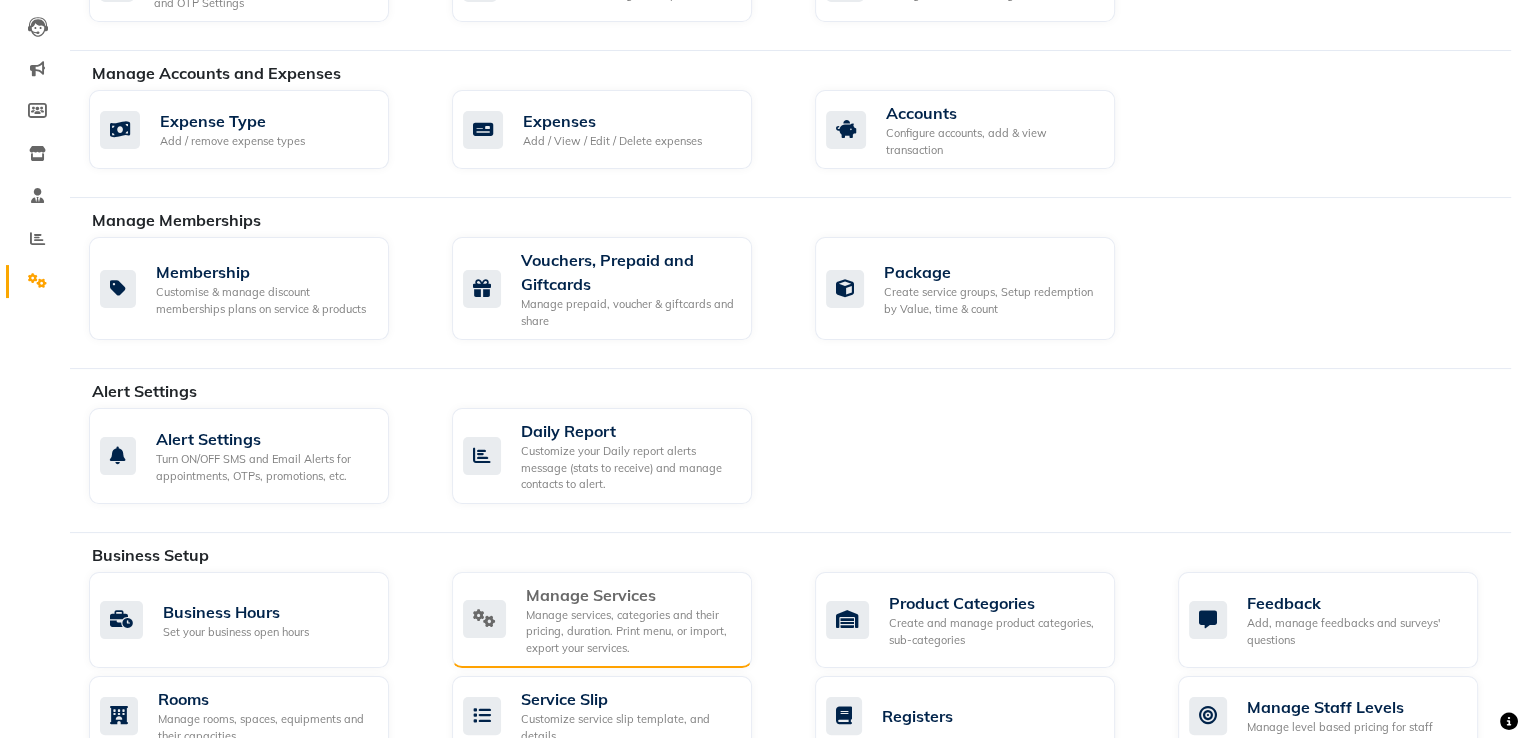 click on "Manage services, categories and their pricing, duration. Print menu, or import, export your services." 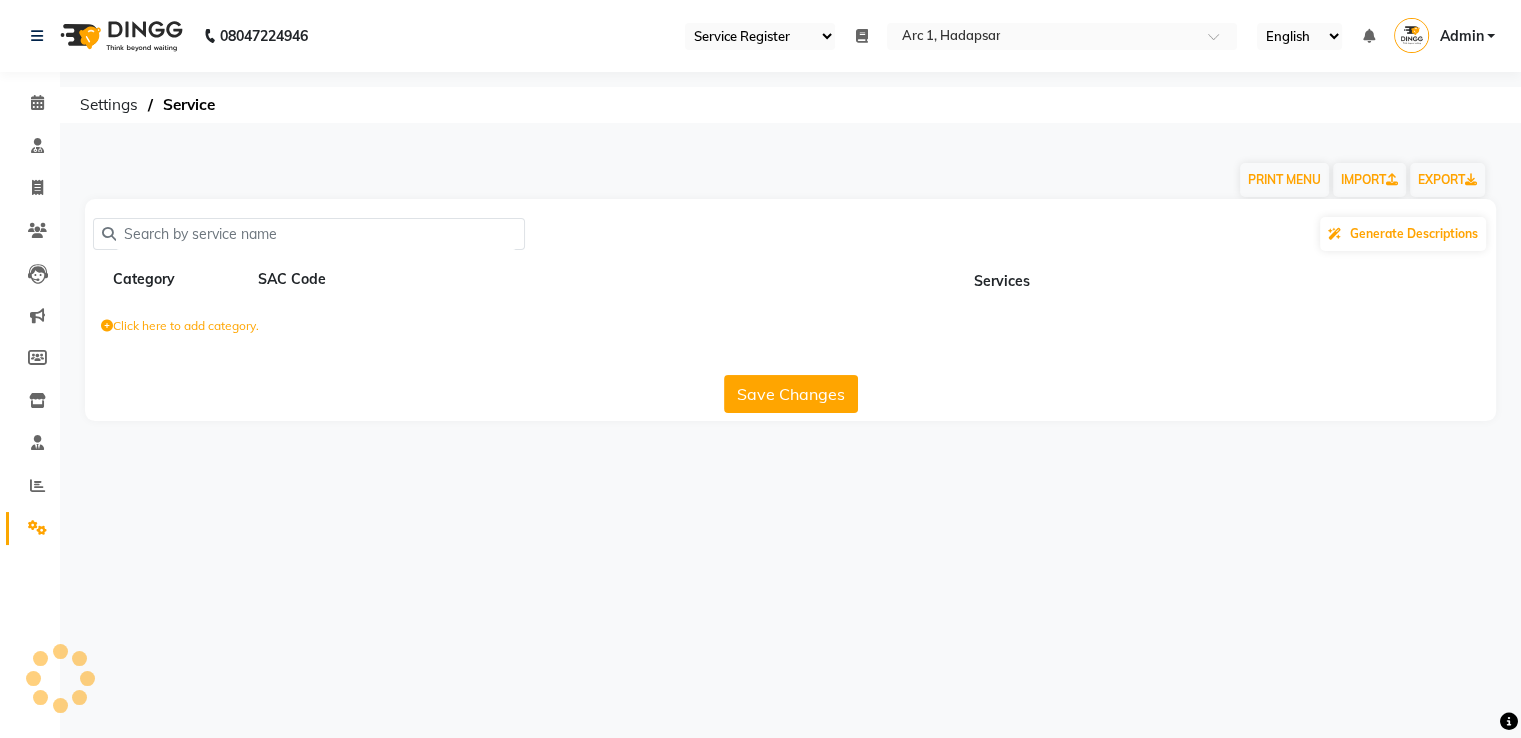 scroll, scrollTop: 0, scrollLeft: 0, axis: both 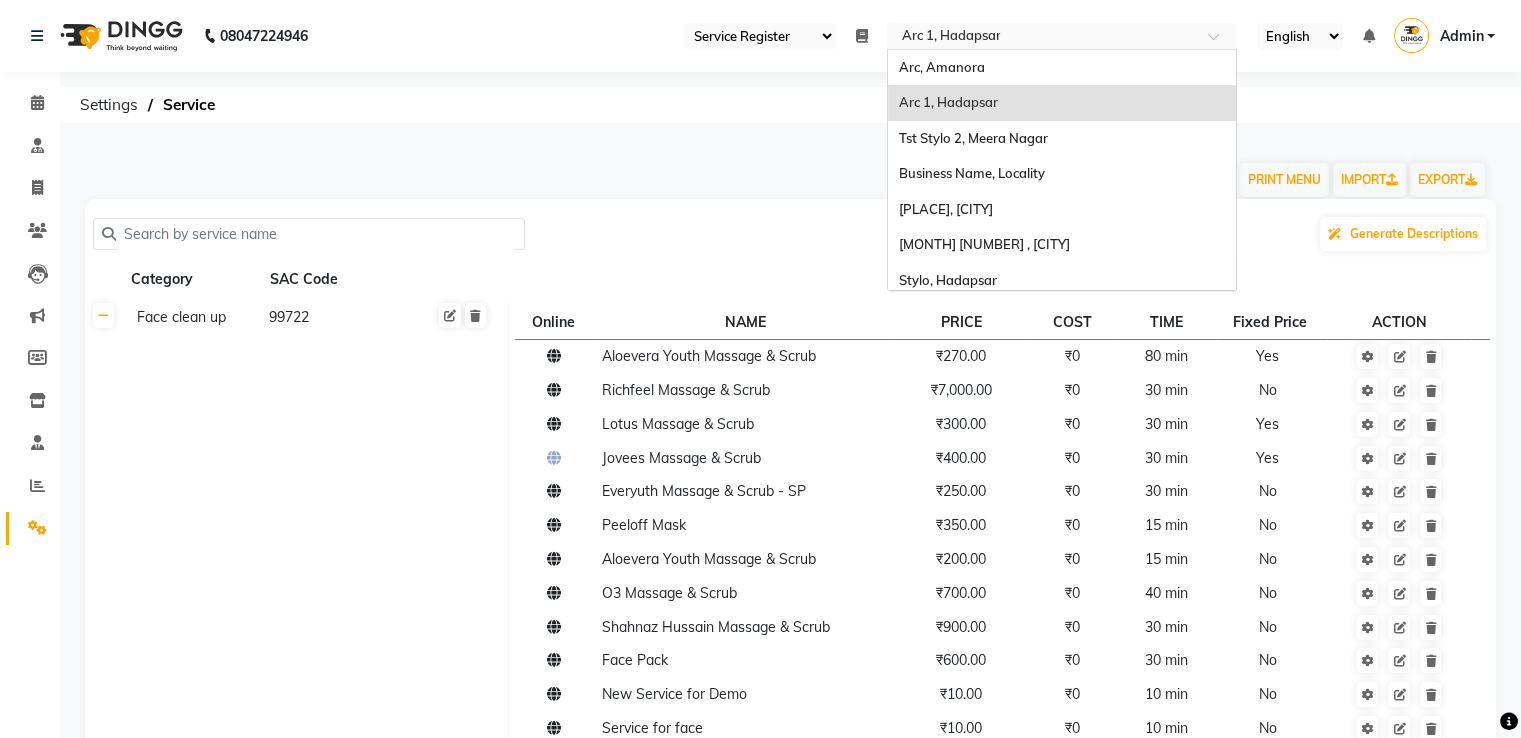 click at bounding box center (1042, 38) 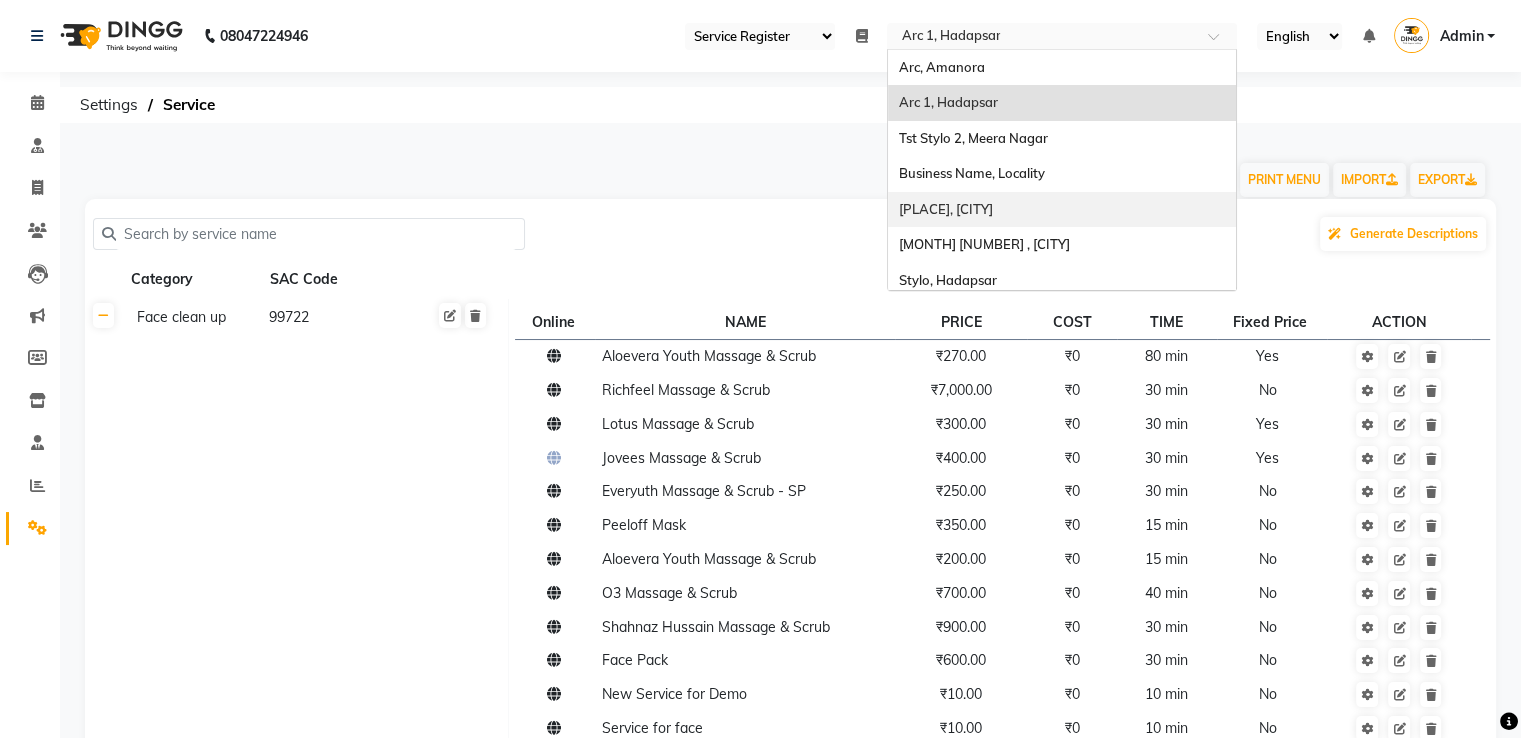 scroll, scrollTop: 44, scrollLeft: 0, axis: vertical 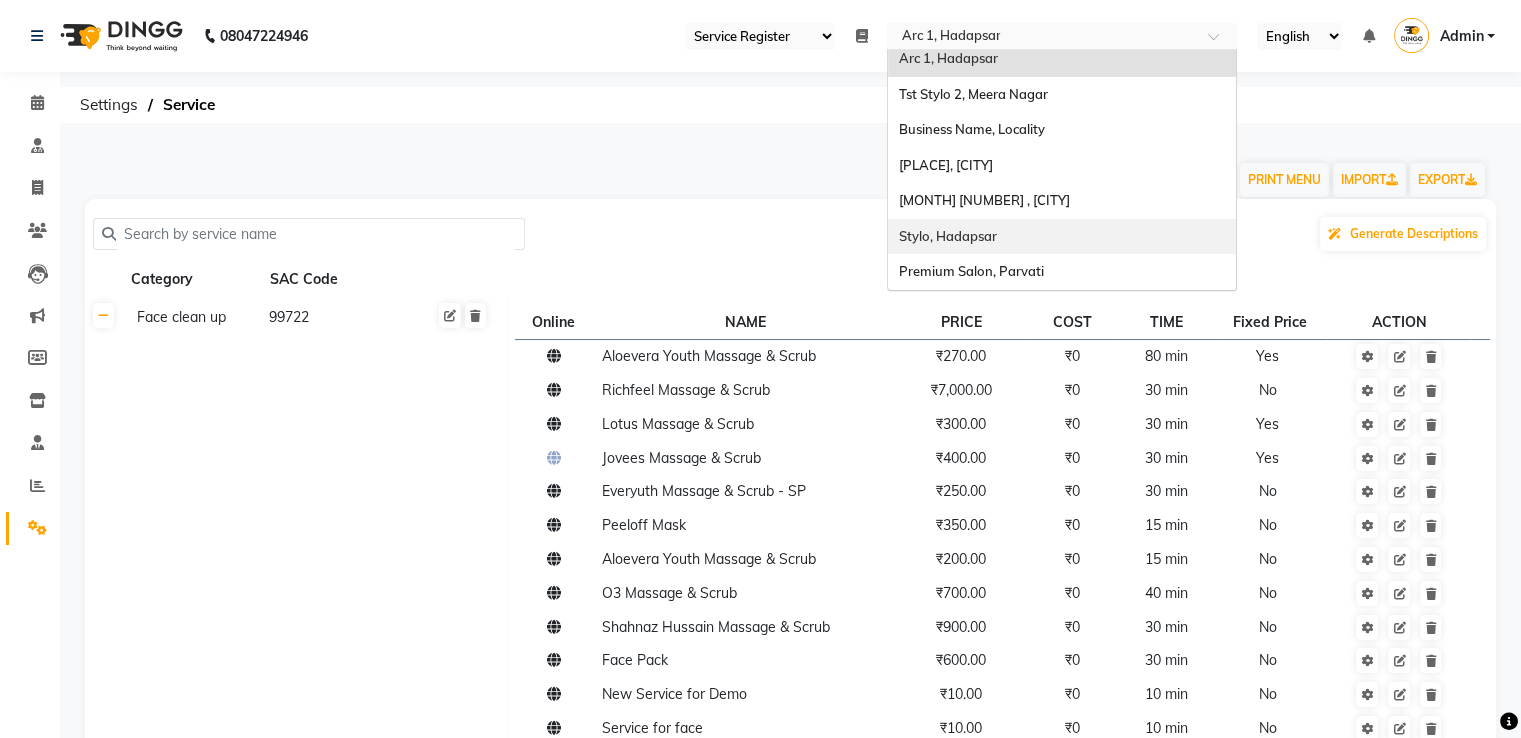 click on "Stylo, Hadapsar" at bounding box center (1062, 237) 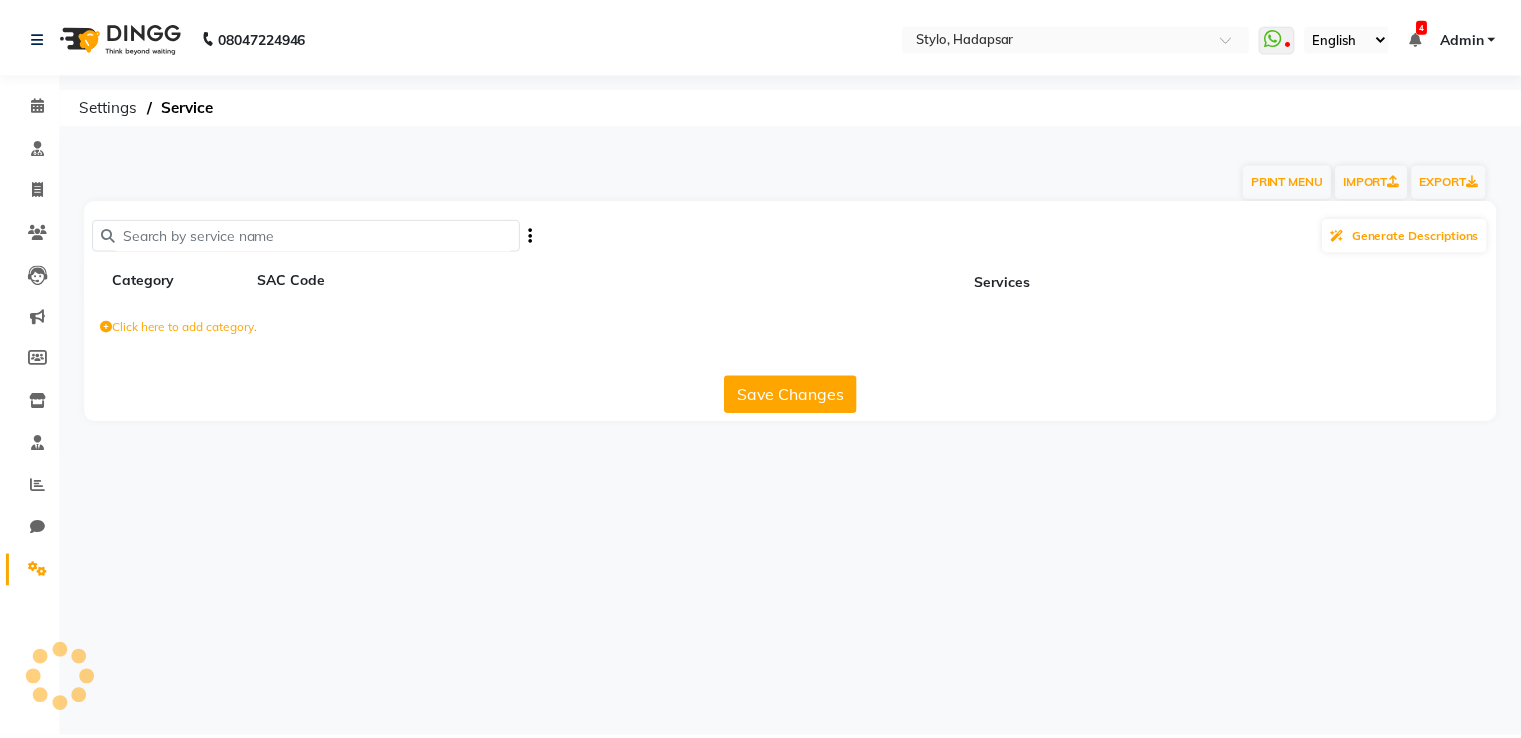 scroll, scrollTop: 0, scrollLeft: 0, axis: both 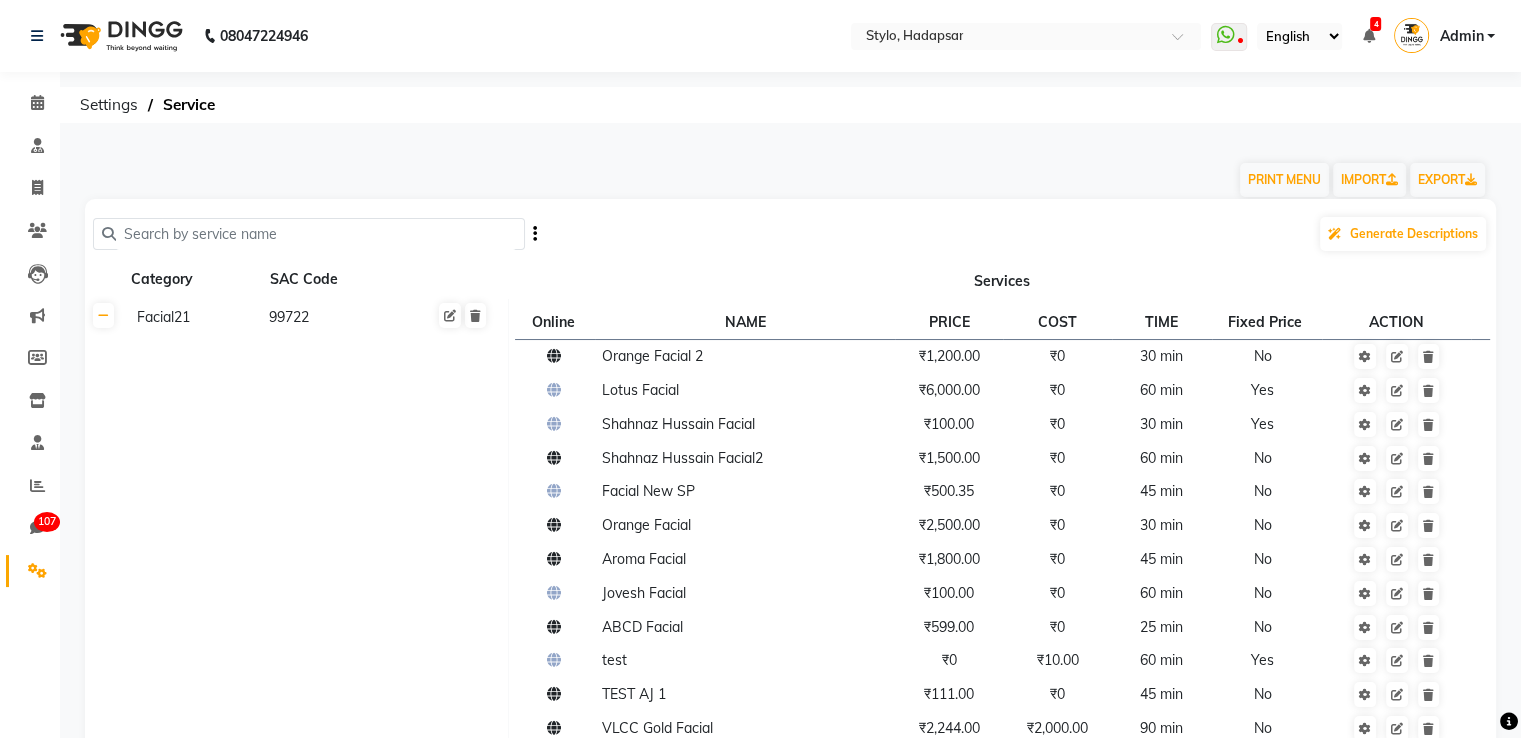 click 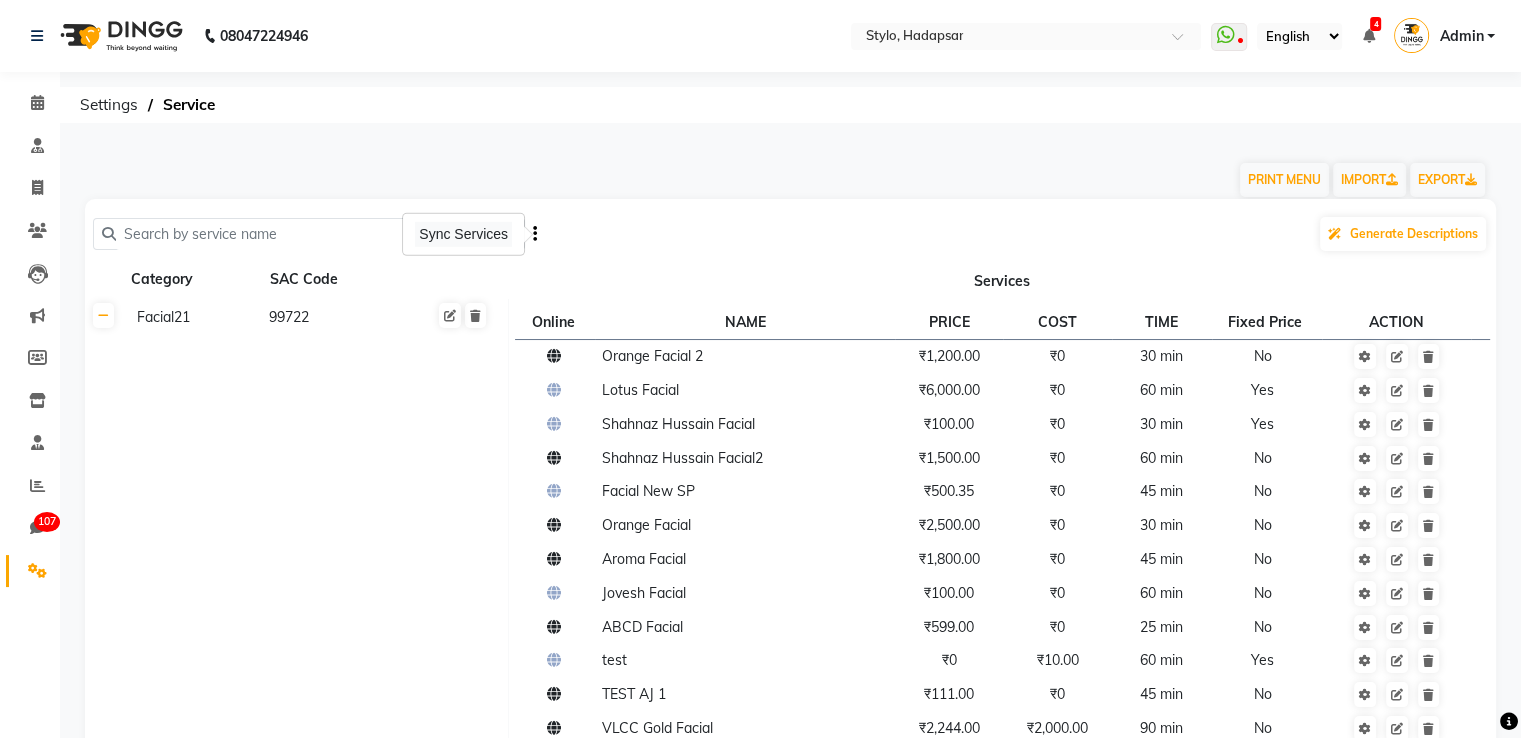 click on "Sync Services" at bounding box center (463, 234) 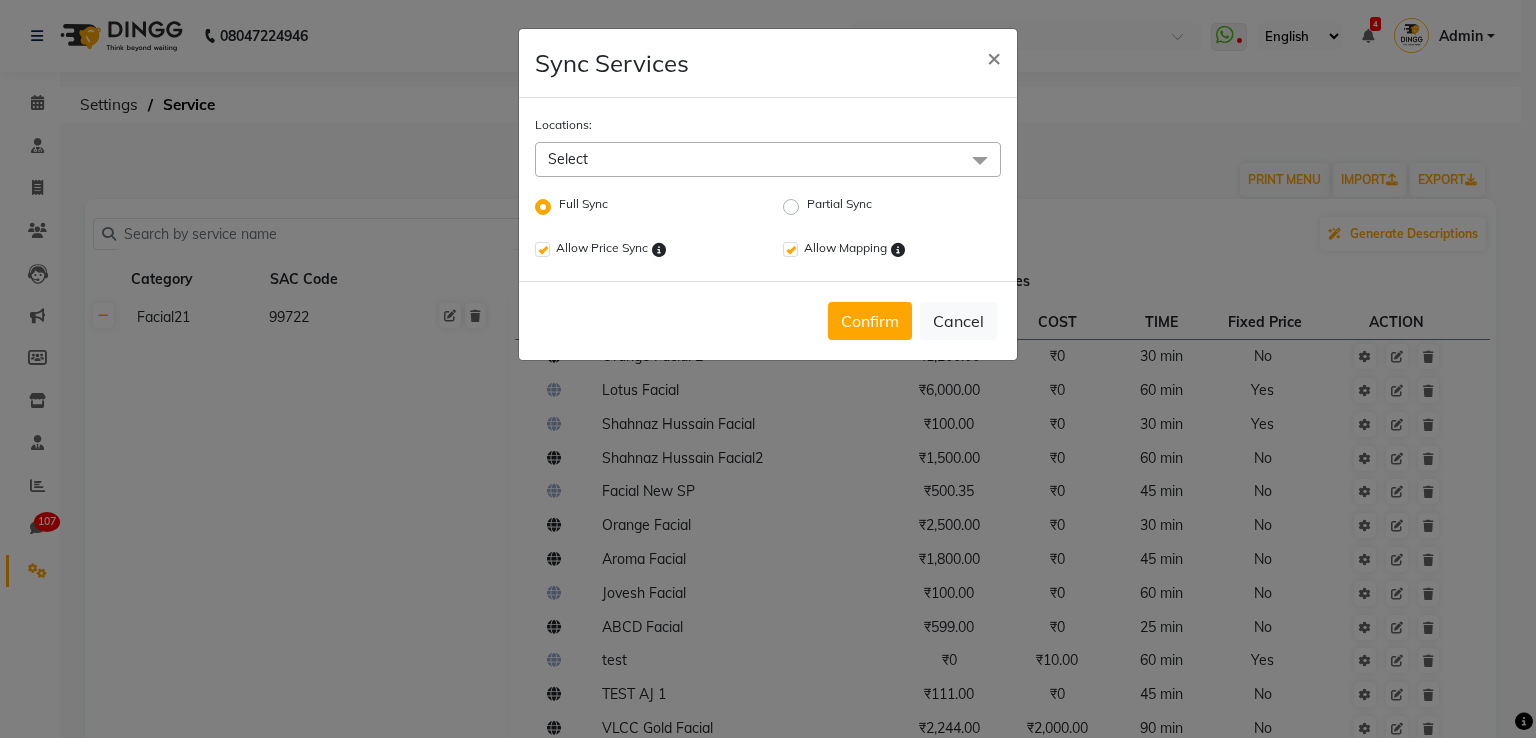 click on "Select" 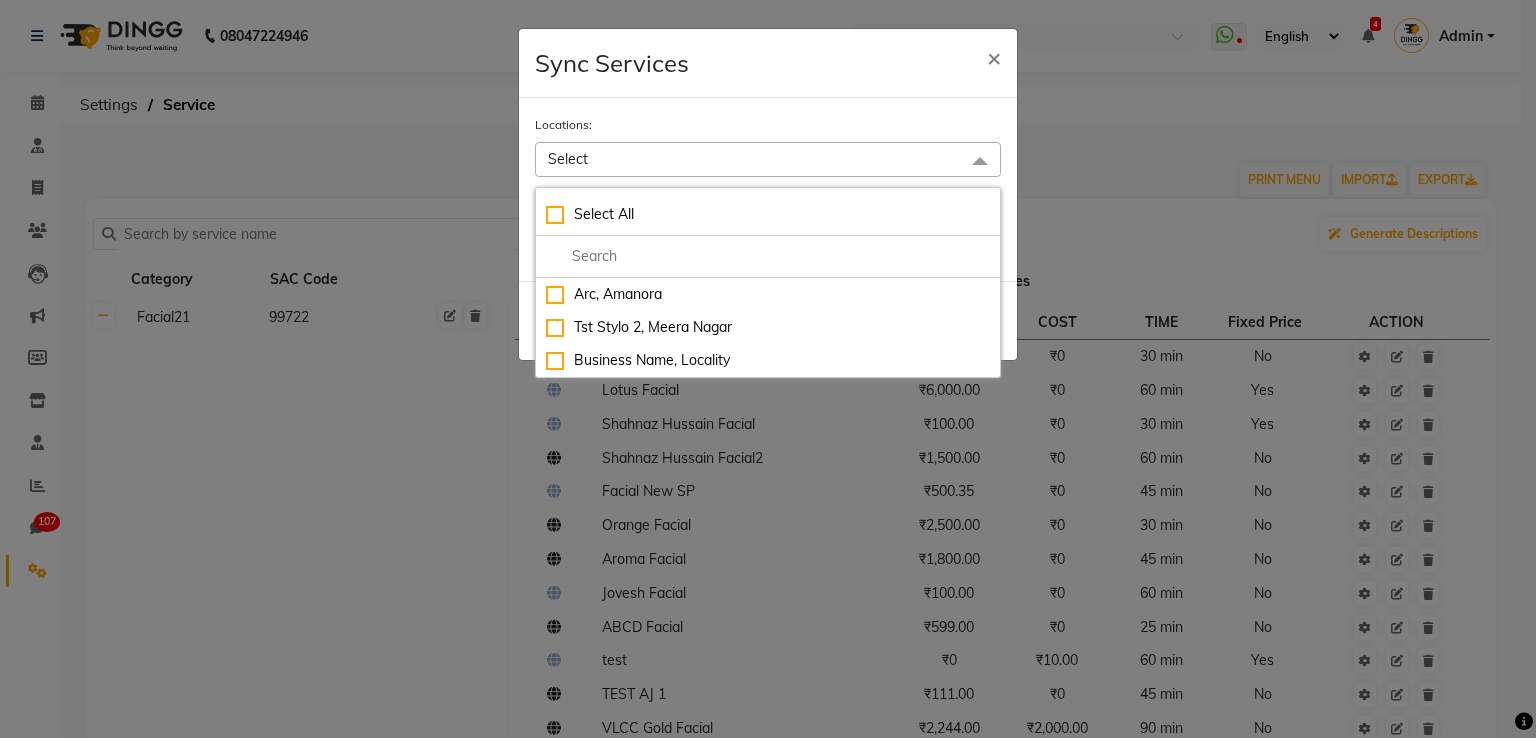 click on "Sync Services × Locations:  Select Select All Arc, Amanora Tst Stylo 2, Meera Nagar Business Name, Locality Full Sync Partial Sync Allow Price Sync Allow Mapping  Confirm   Cancel" 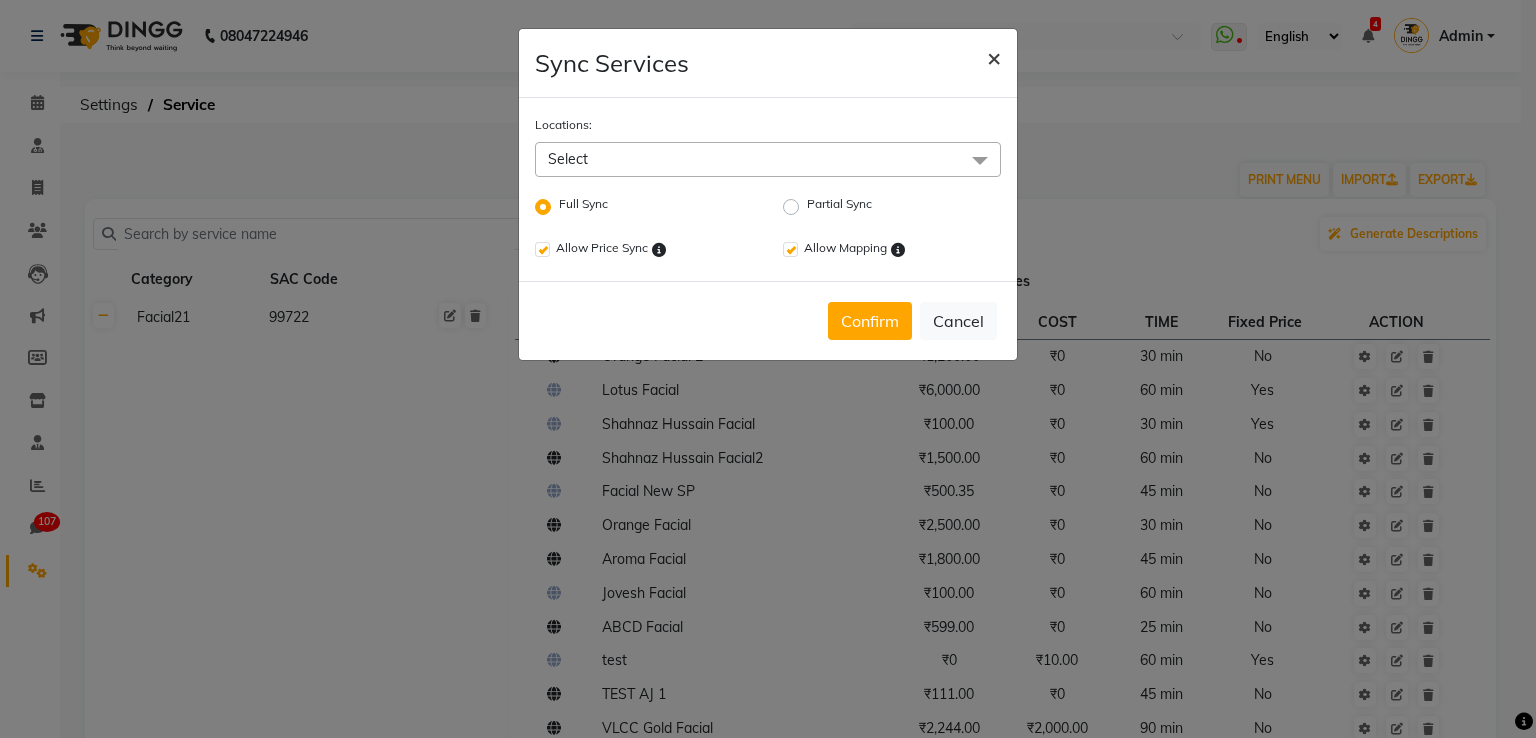 click on "×" 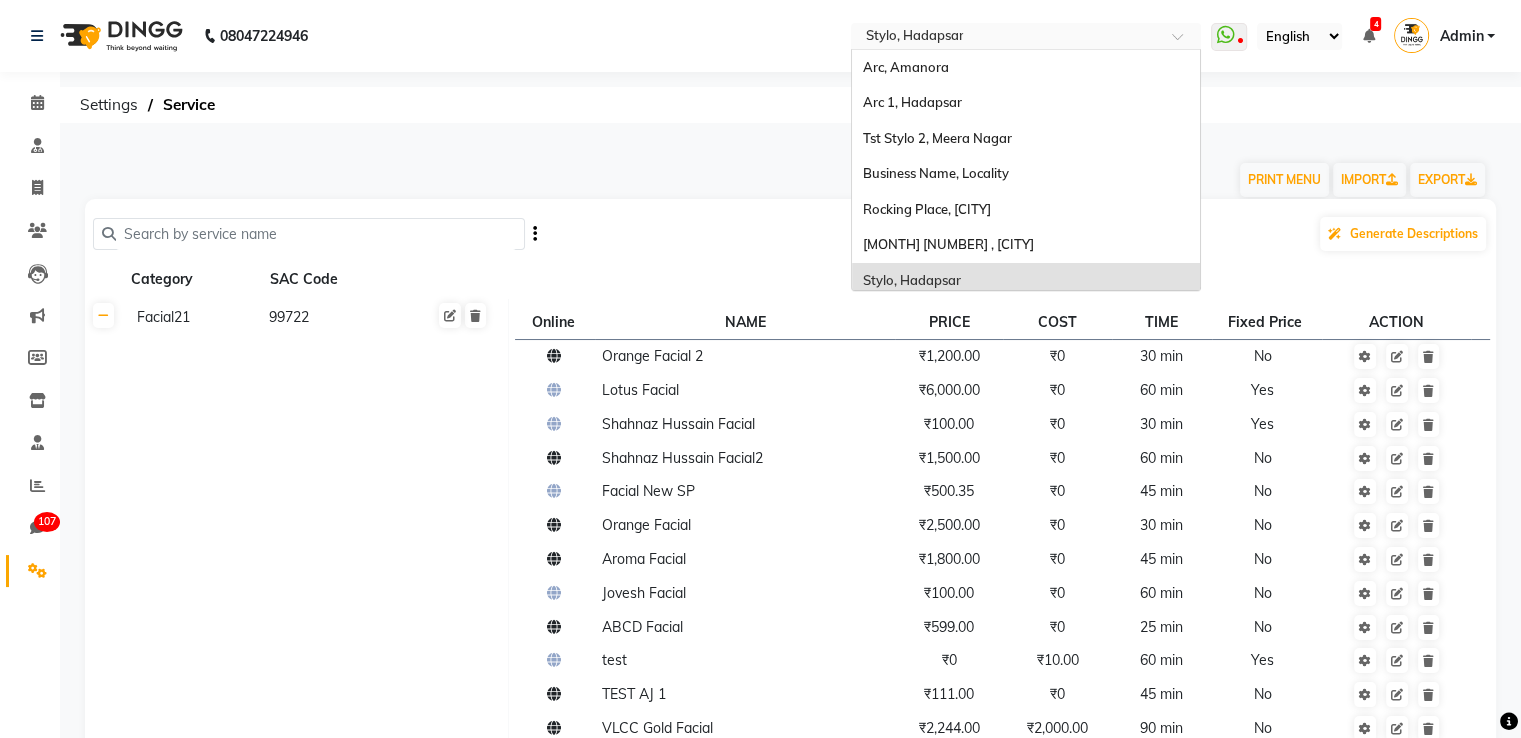 click at bounding box center [1006, 38] 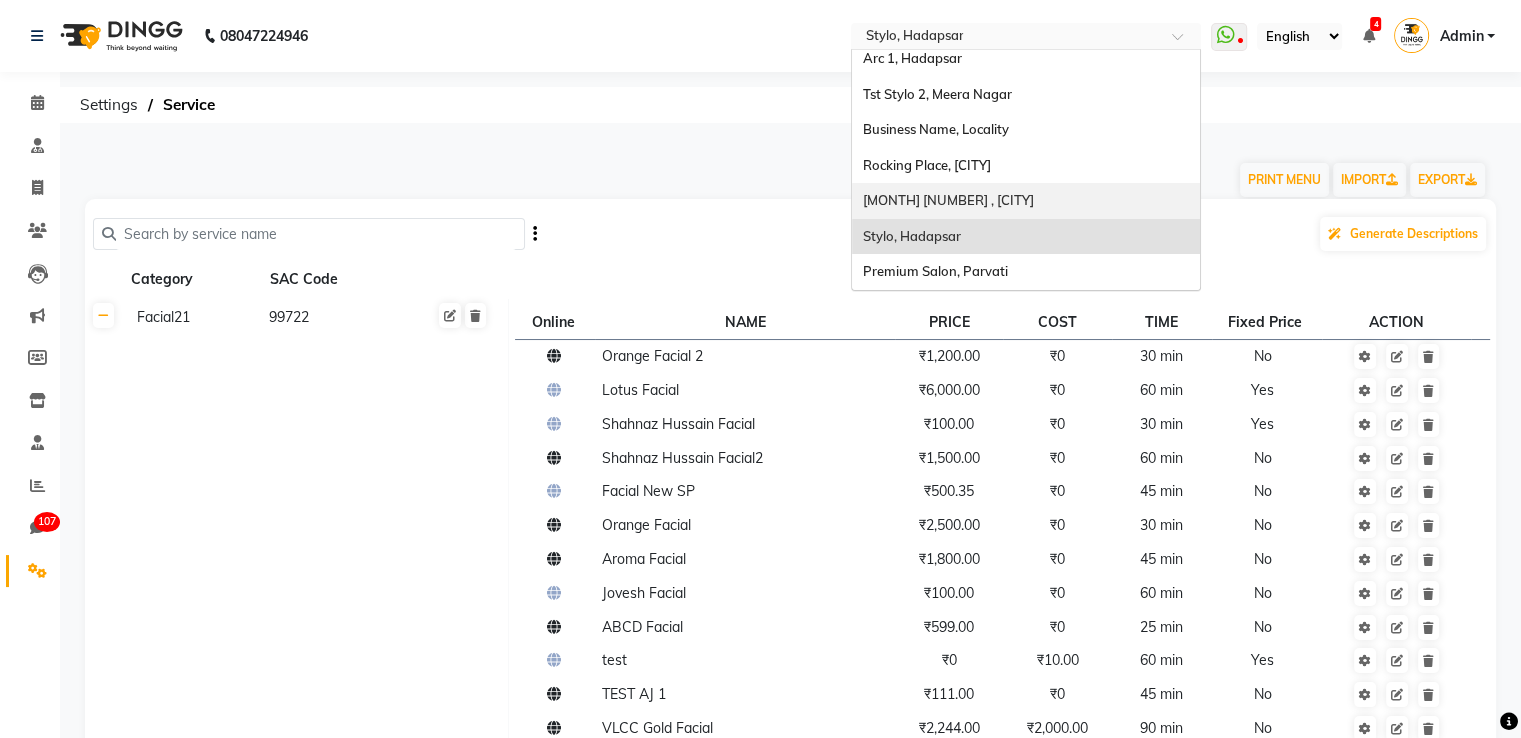 scroll, scrollTop: 0, scrollLeft: 0, axis: both 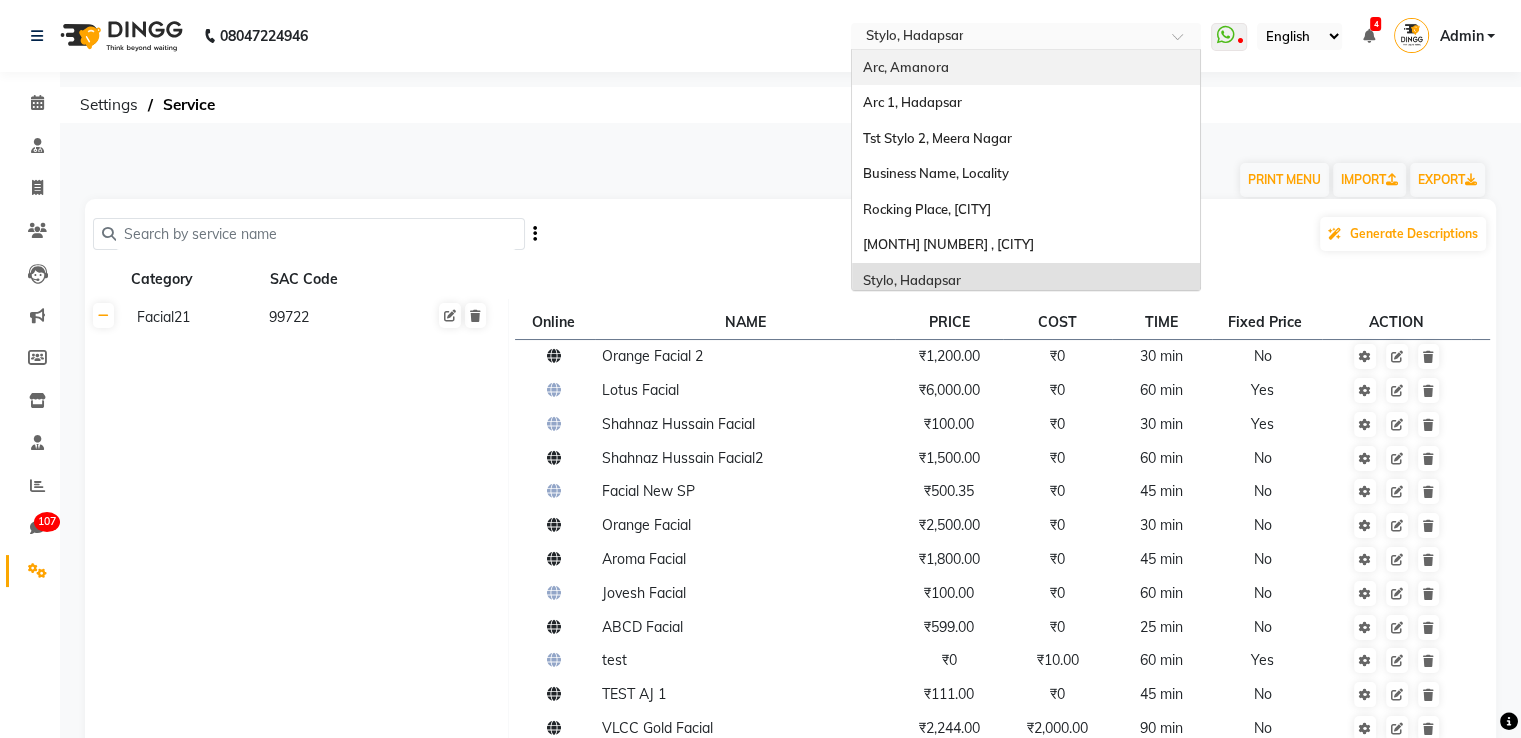 click on "Arc, Amanora" at bounding box center (905, 67) 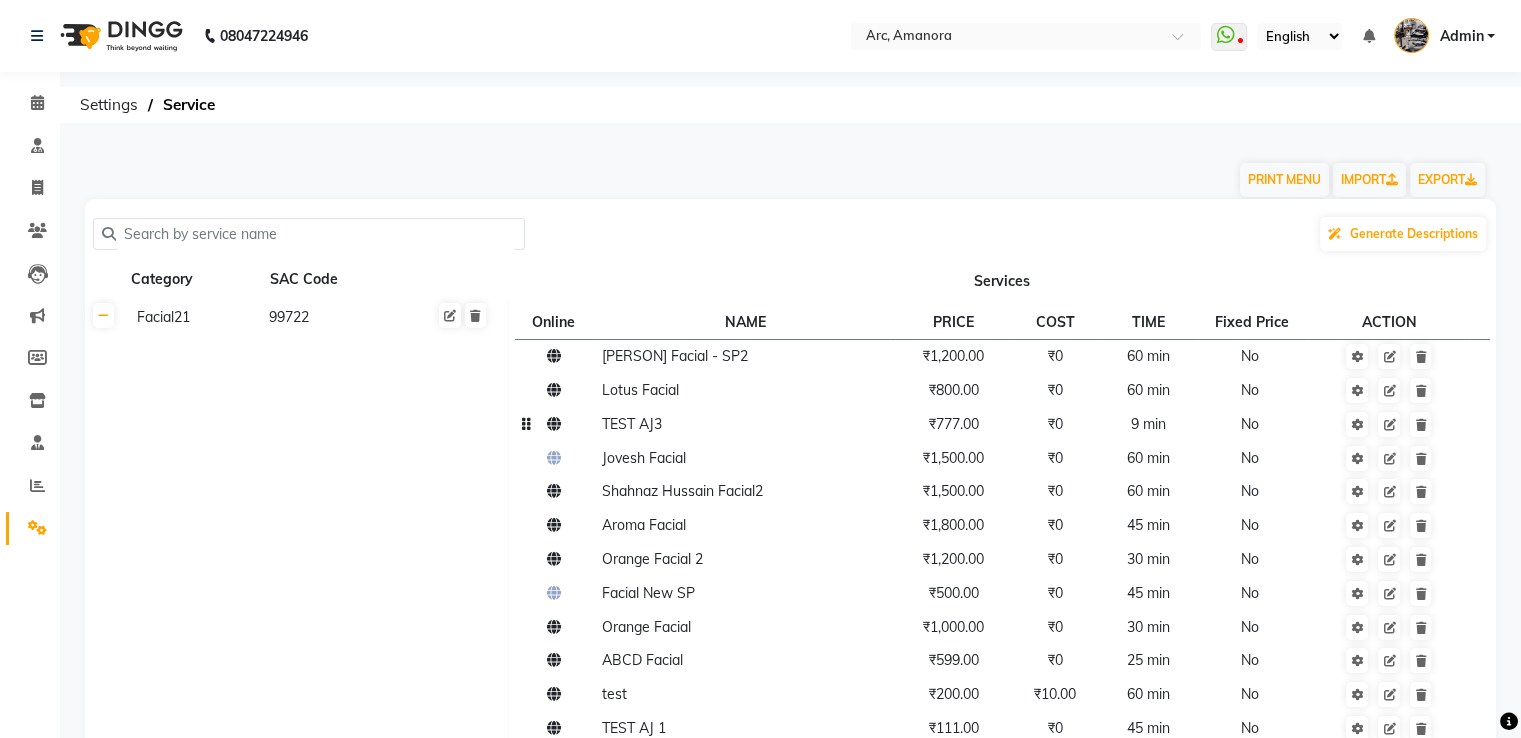 scroll, scrollTop: 1300, scrollLeft: 0, axis: vertical 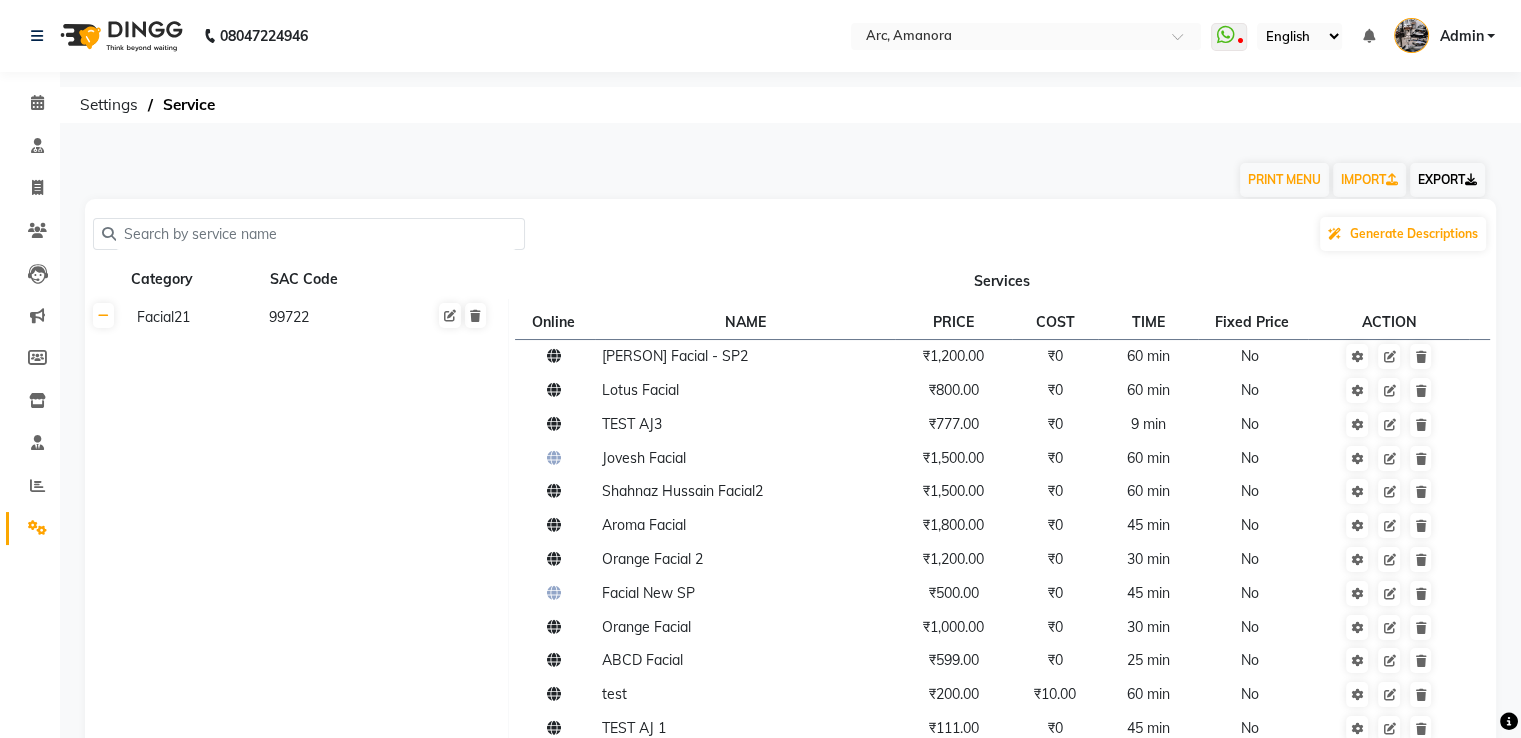click on "EXPORT" 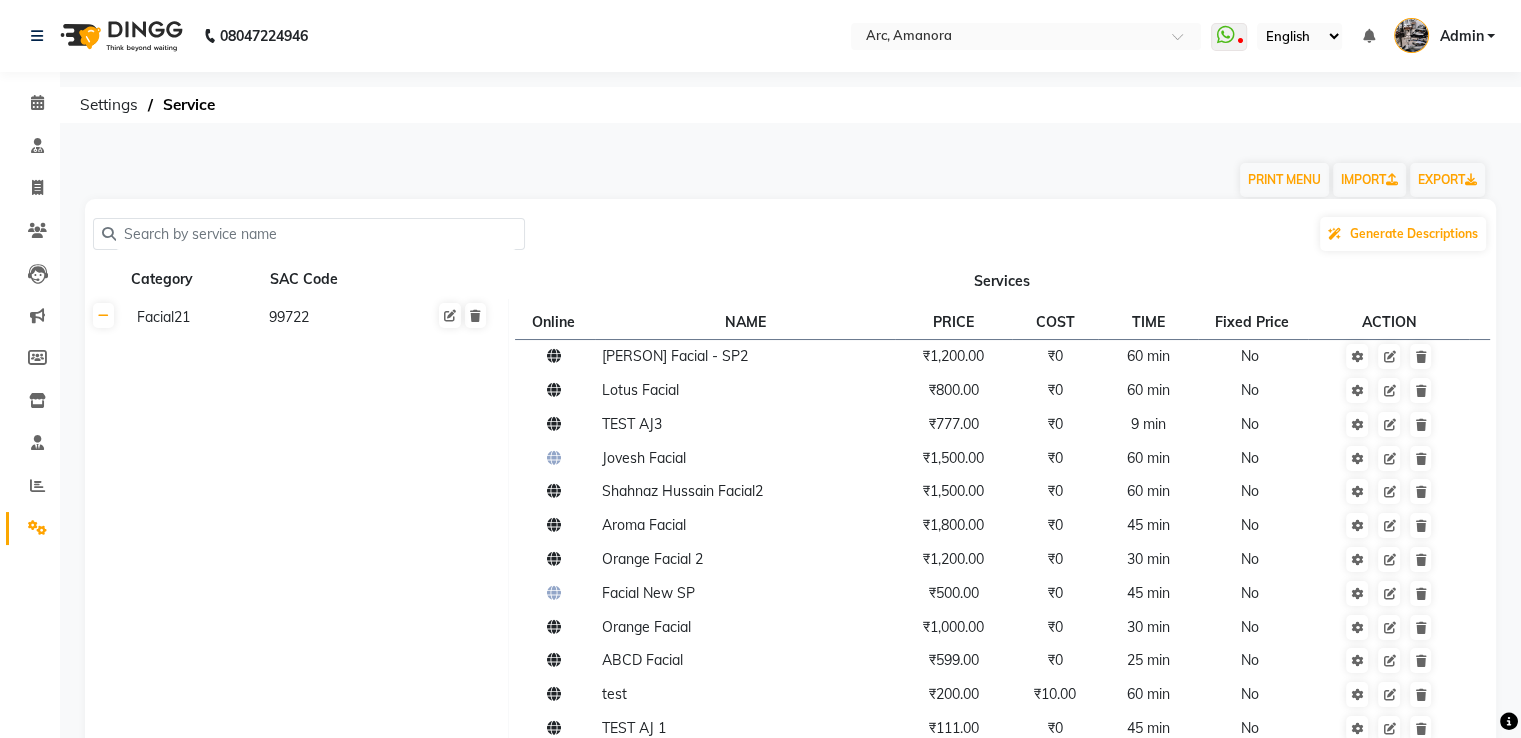 click on "08047224946 Select Location × Arc, Amanora  WhatsApp Status  ✕ Status:  Disconnected Recent Service Activity: 01-01-1970     05:30 AM  08047224946 Whatsapp Settings English ENGLISH Español العربية मराठी हिंदी ગુજરાતી தமிழ் 中文 Notifications nothing to show Admin Manage Profile Change Password Sign out  Version:5.22.6" 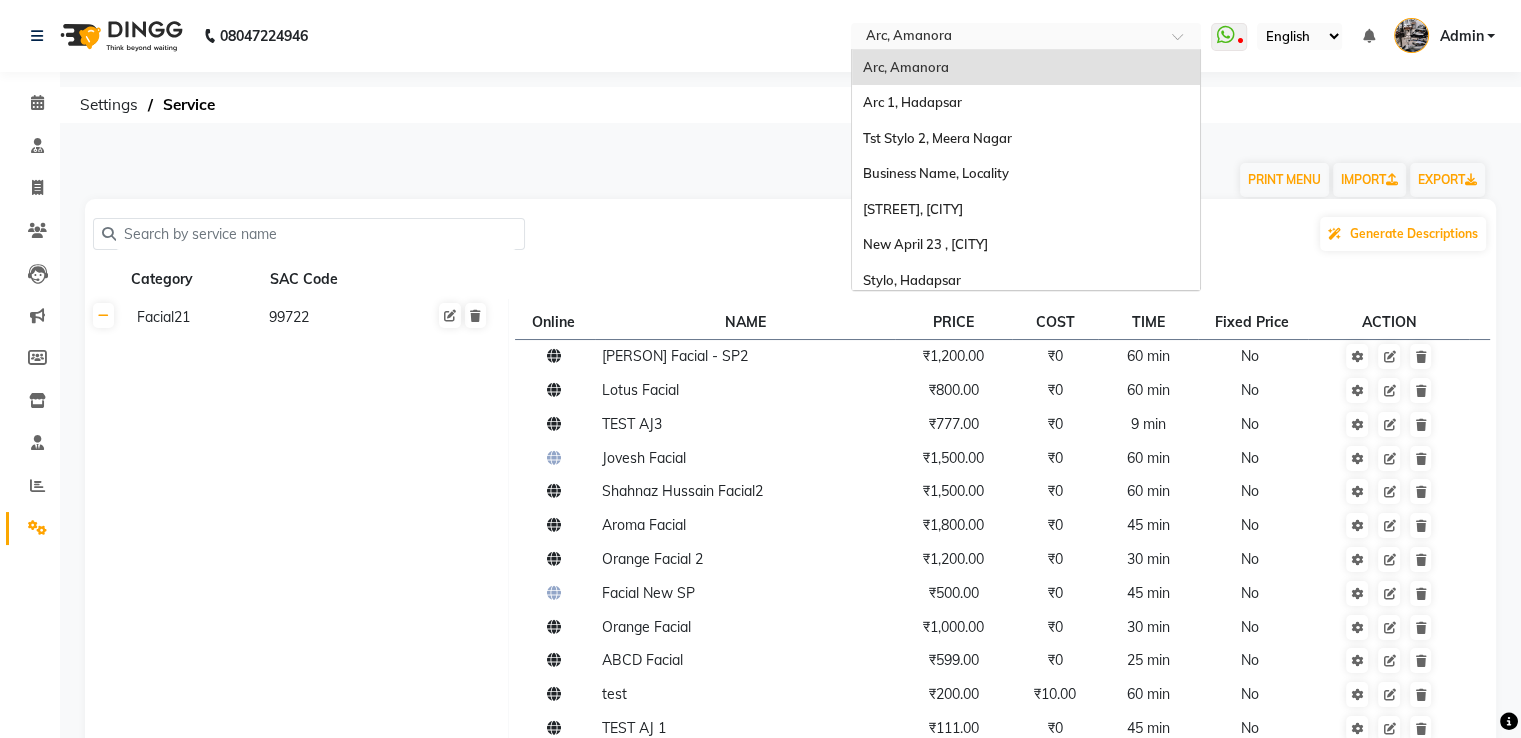 click at bounding box center [1006, 38] 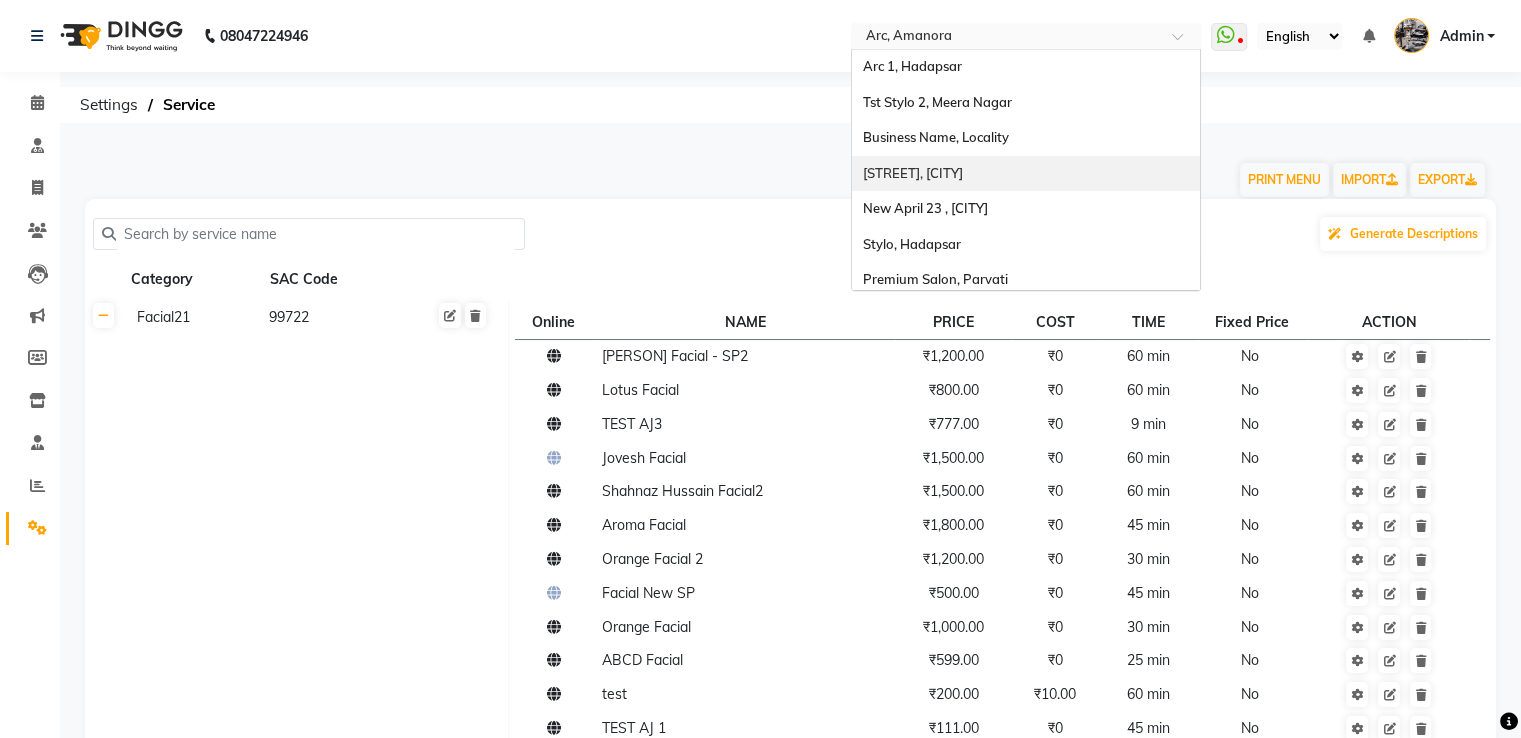 scroll, scrollTop: 44, scrollLeft: 0, axis: vertical 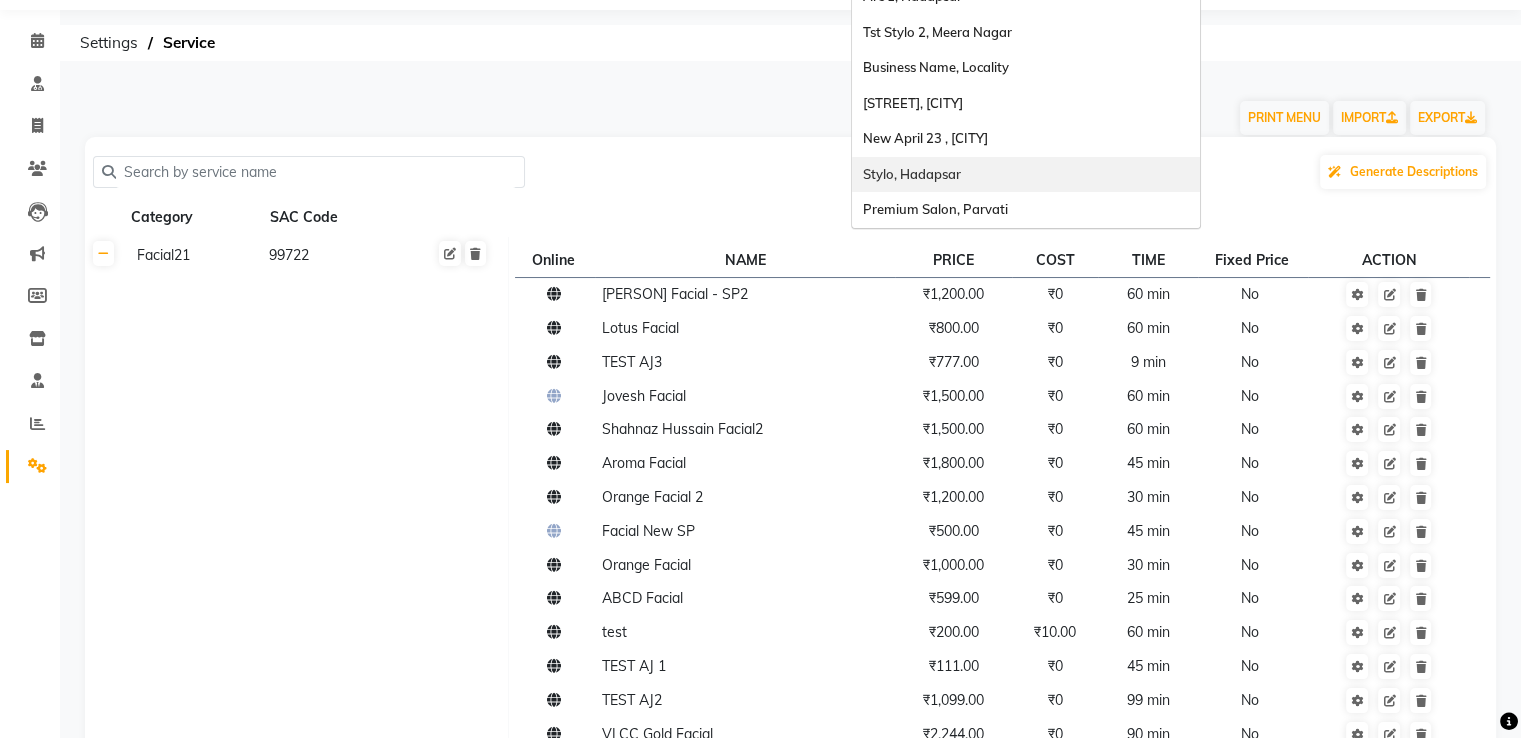 click on "Stylo, Hadapsar" at bounding box center [1026, 175] 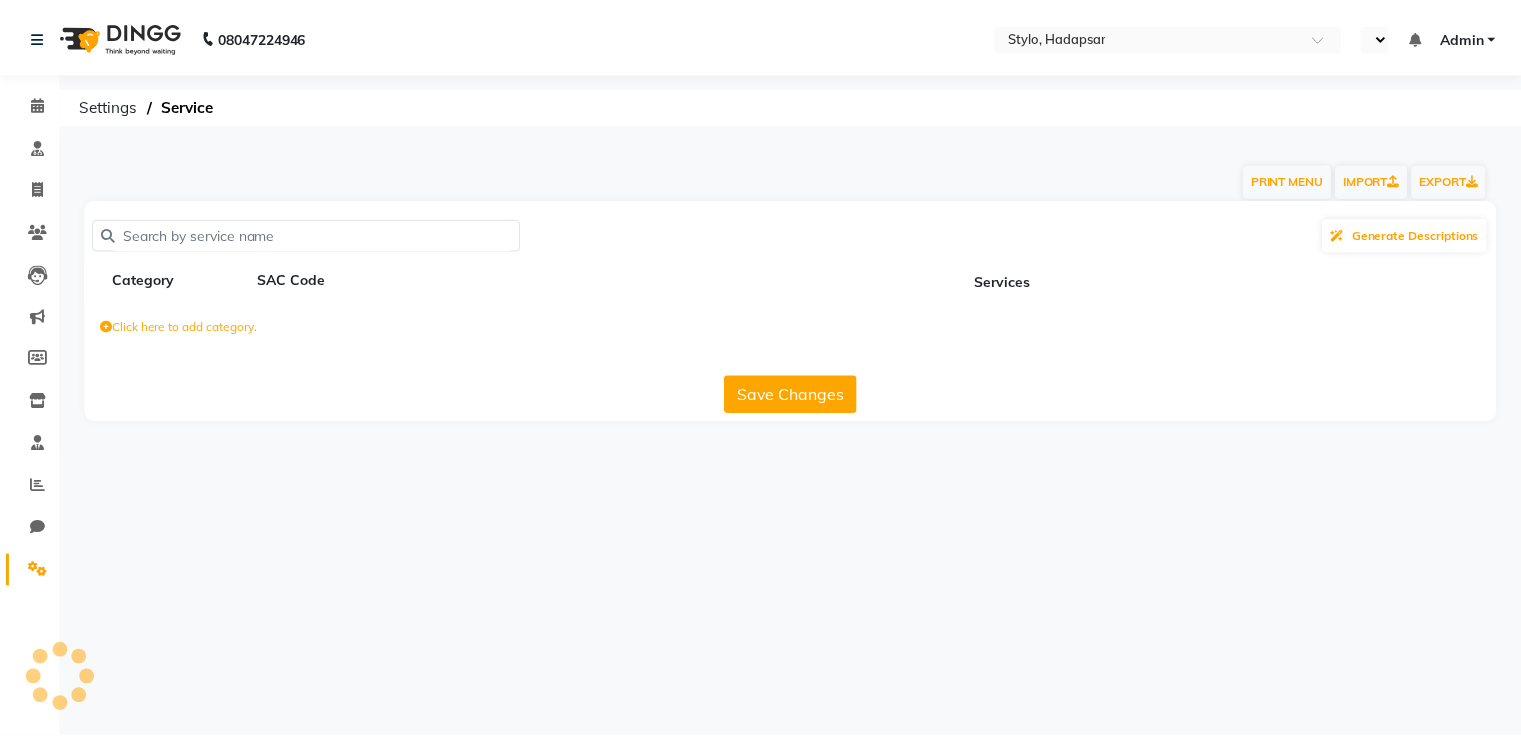 scroll, scrollTop: 0, scrollLeft: 0, axis: both 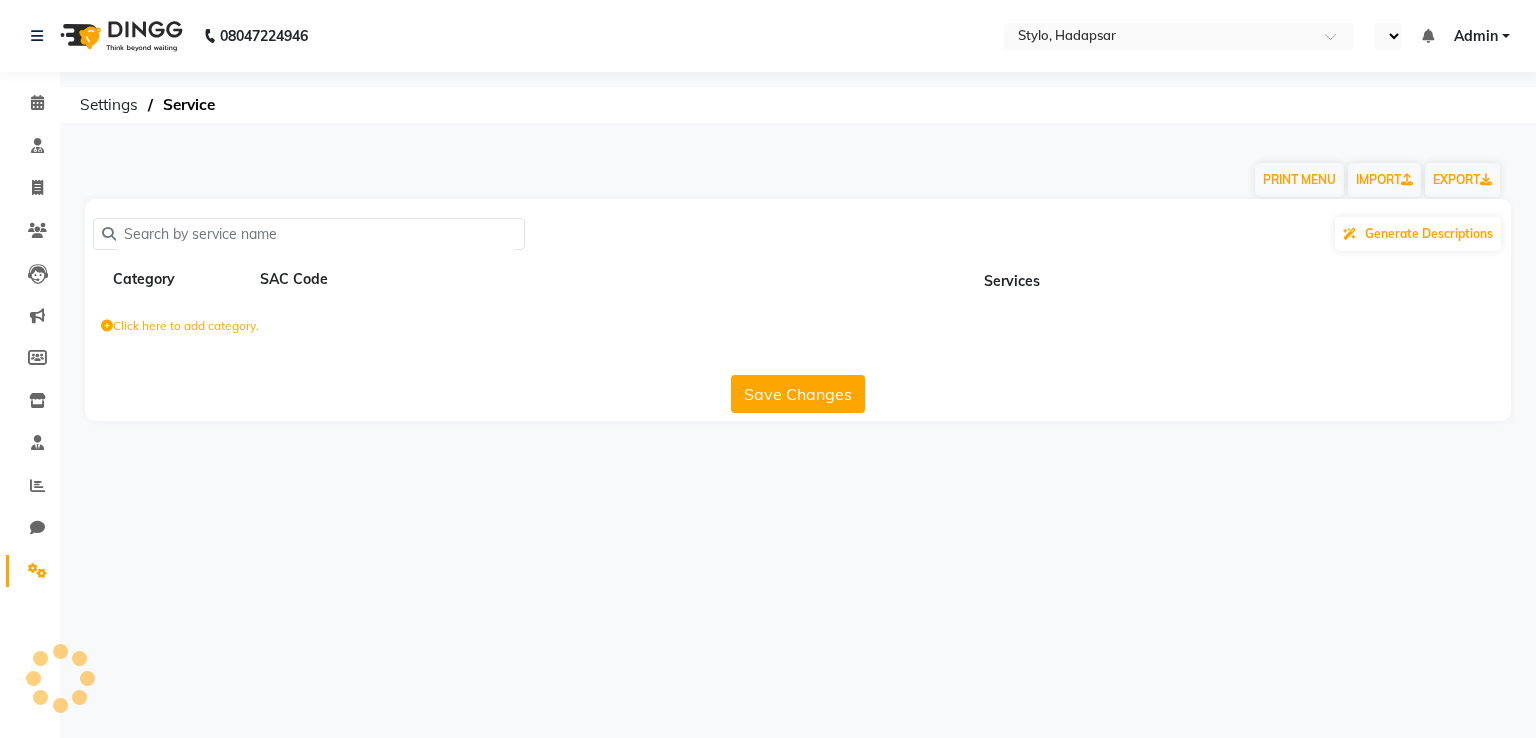 select on "en" 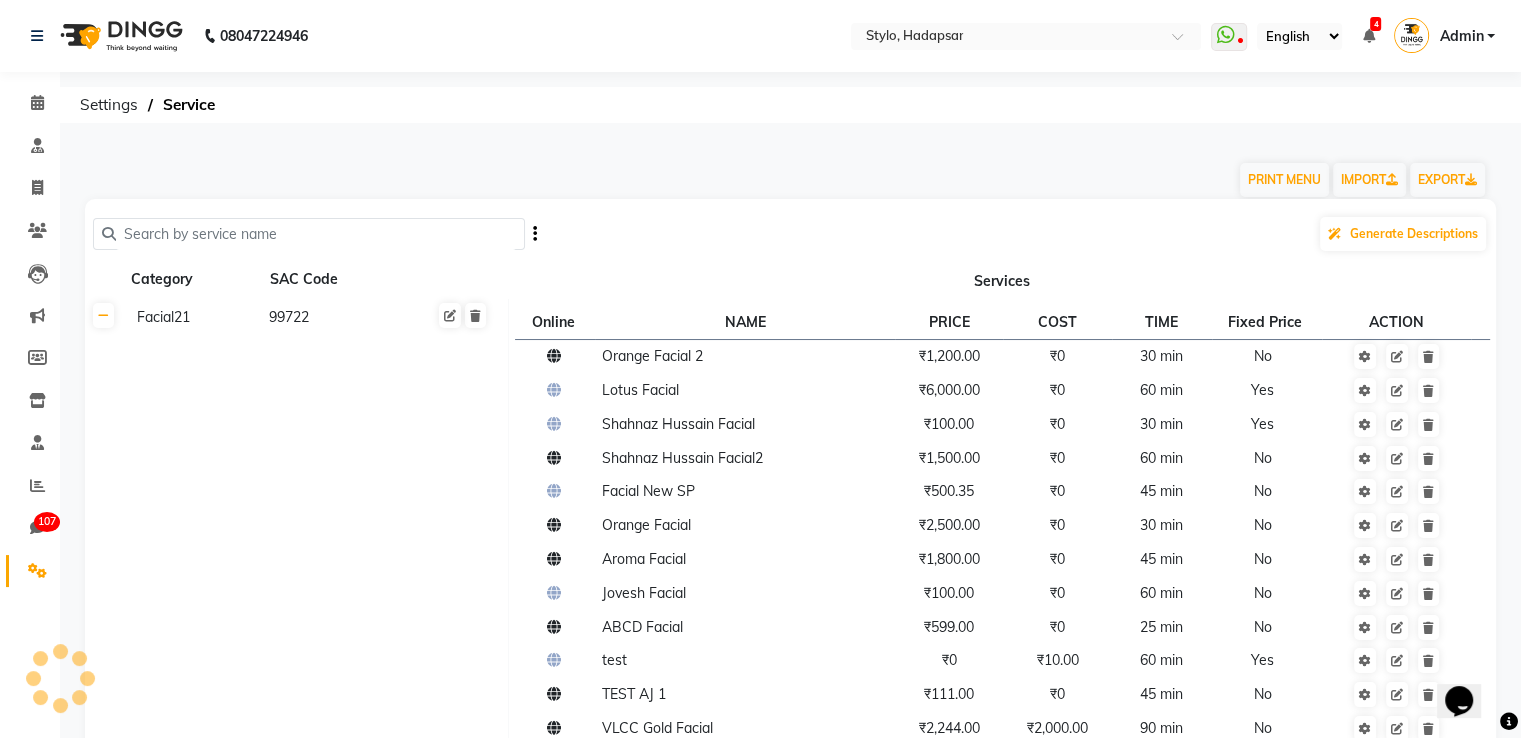 scroll, scrollTop: 0, scrollLeft: 0, axis: both 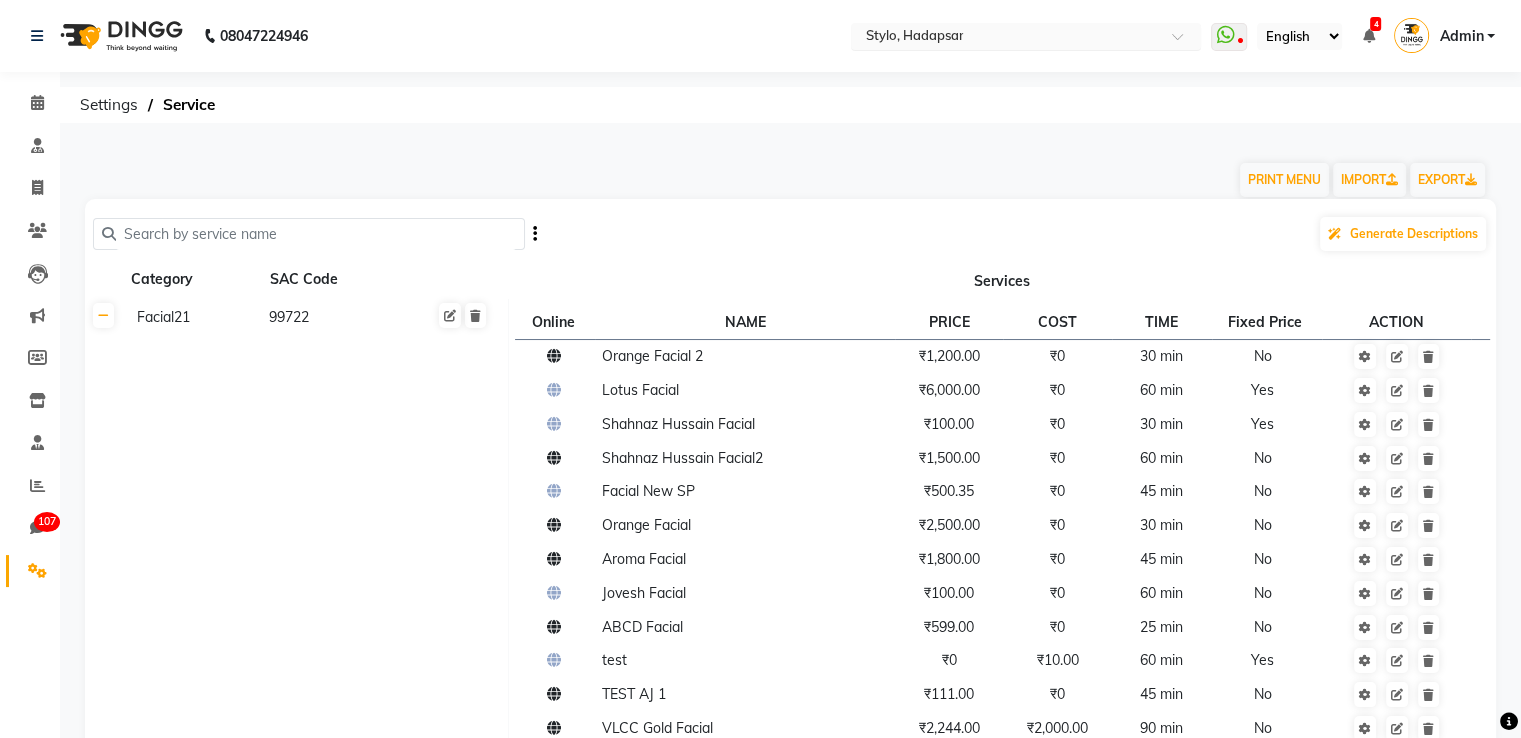 click on "Select Location × Stylo, Hadapsar" at bounding box center [1026, 36] 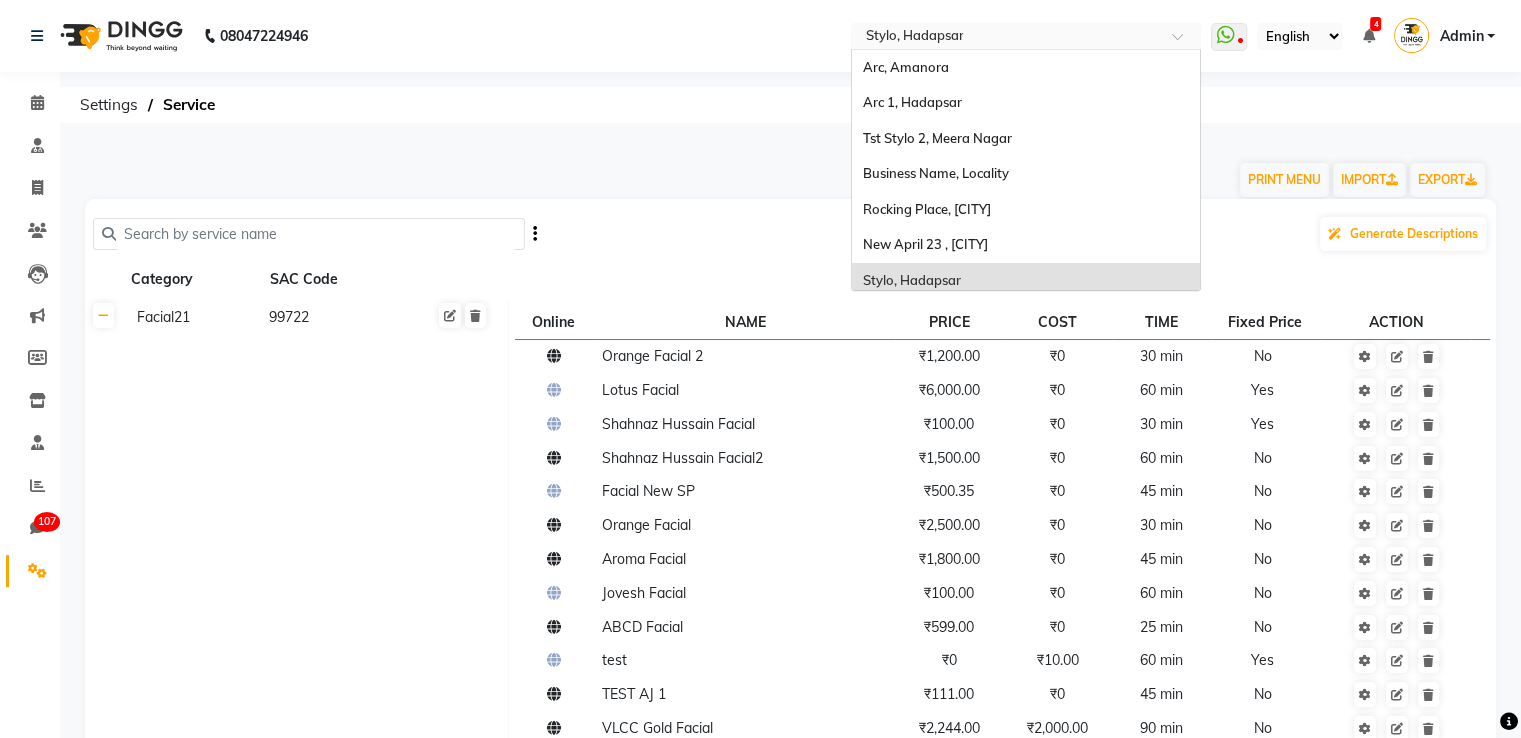 scroll, scrollTop: 44, scrollLeft: 0, axis: vertical 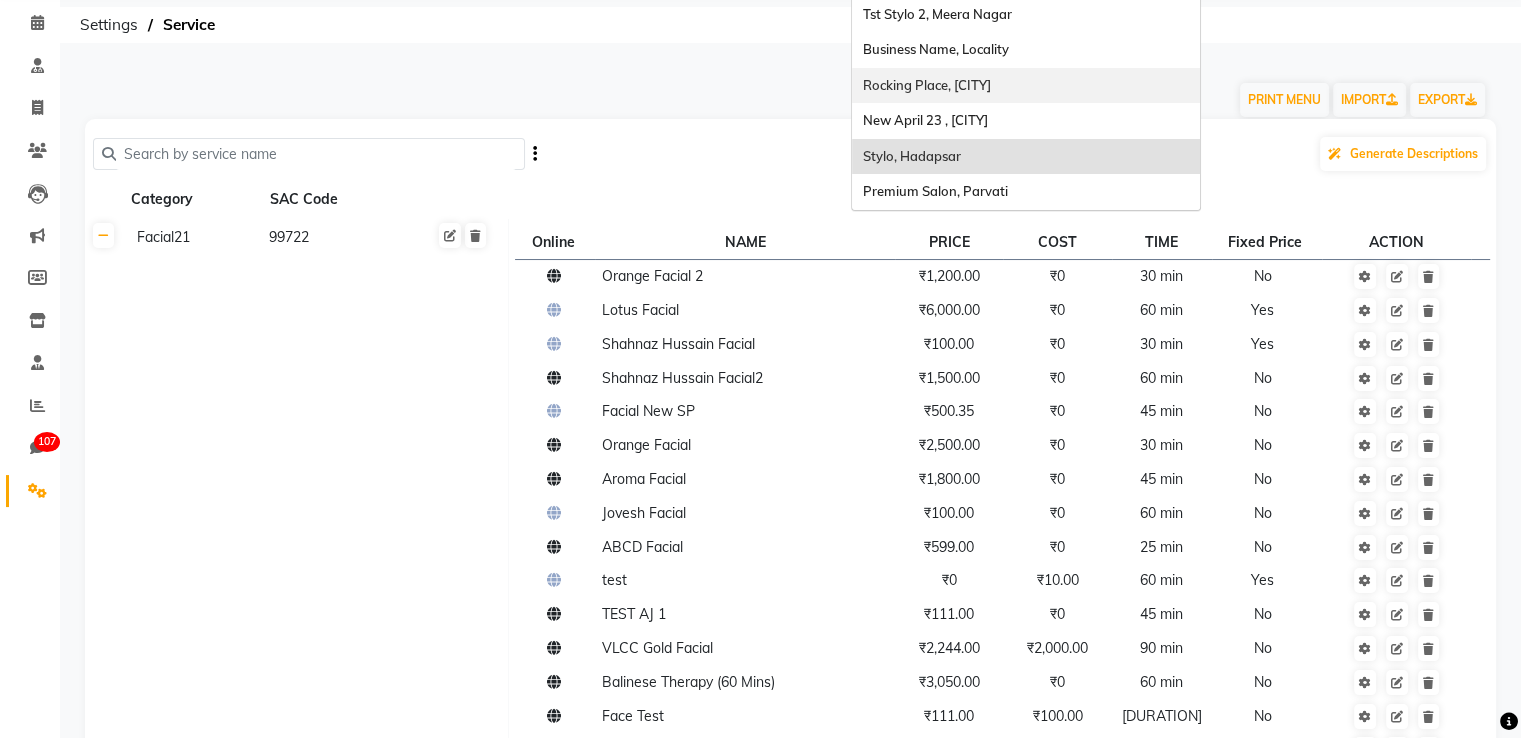 click on "[STREET], [CITY]" at bounding box center (1026, 86) 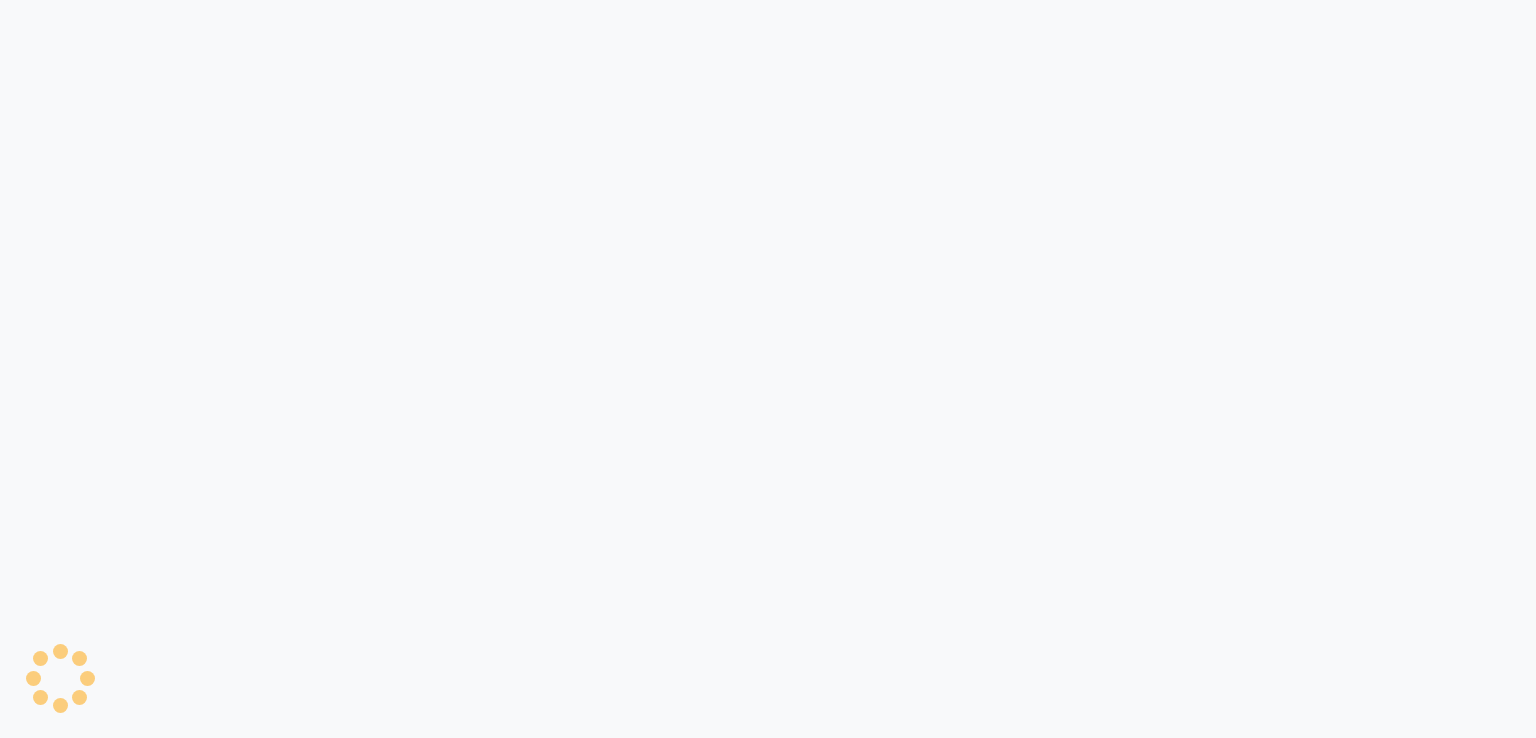 scroll, scrollTop: 0, scrollLeft: 0, axis: both 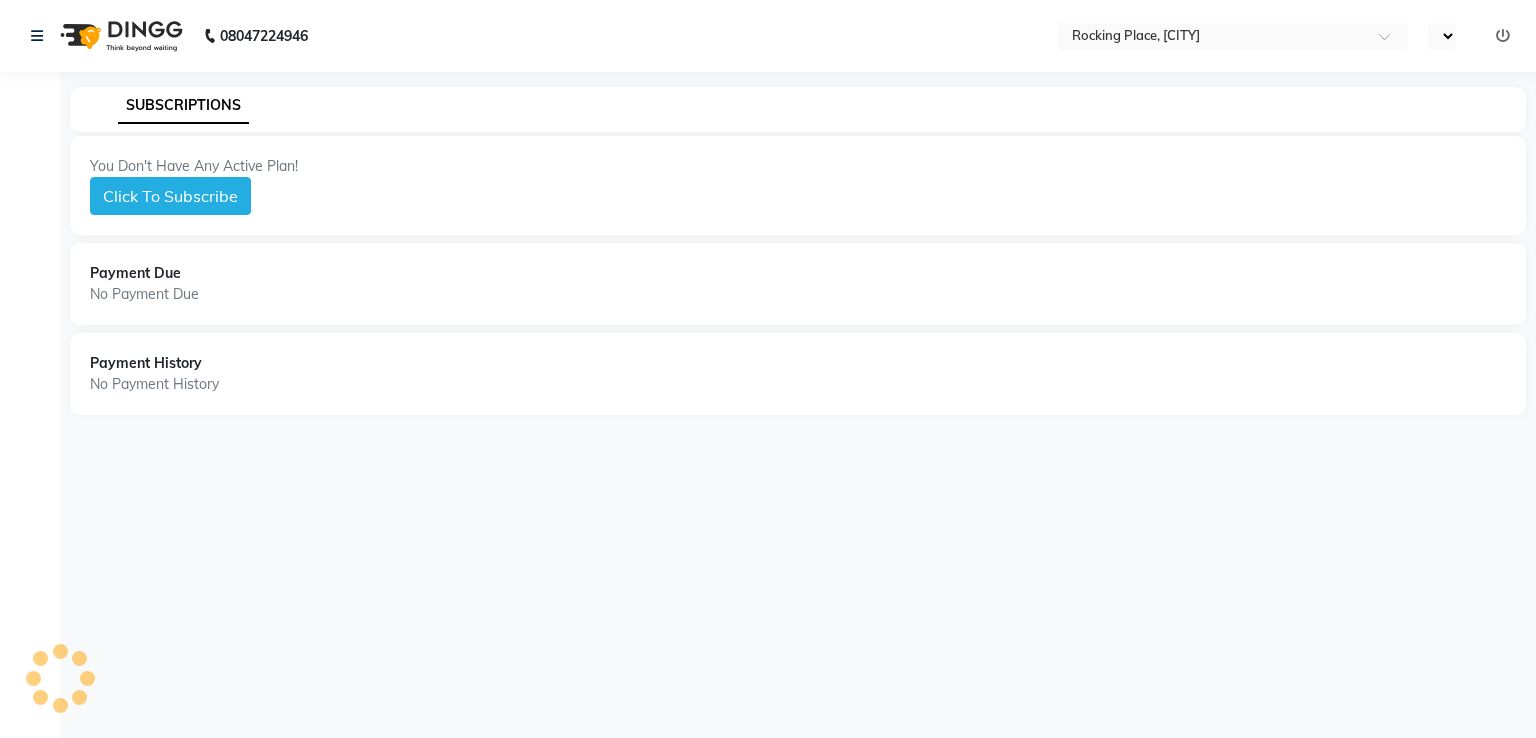 select on "en" 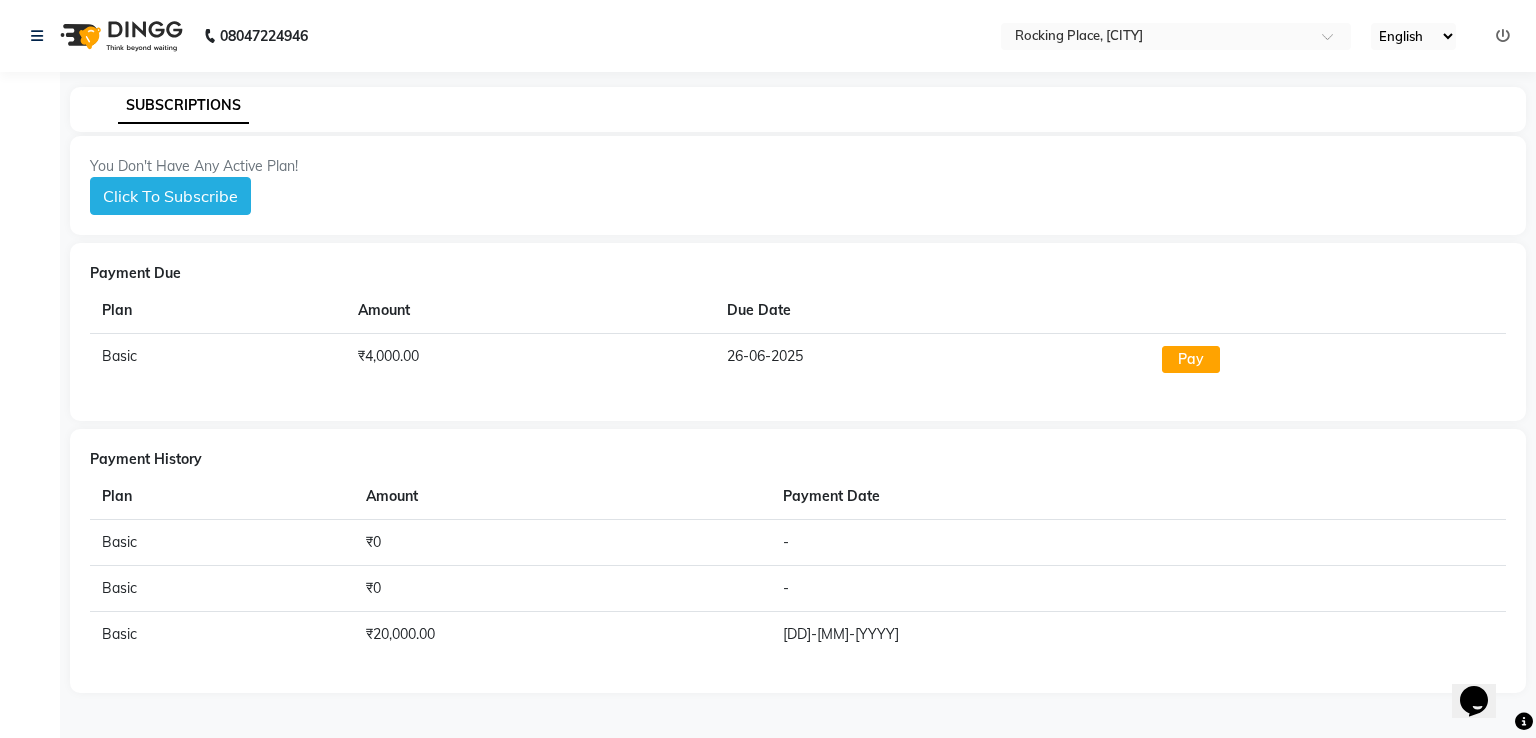 scroll, scrollTop: 0, scrollLeft: 0, axis: both 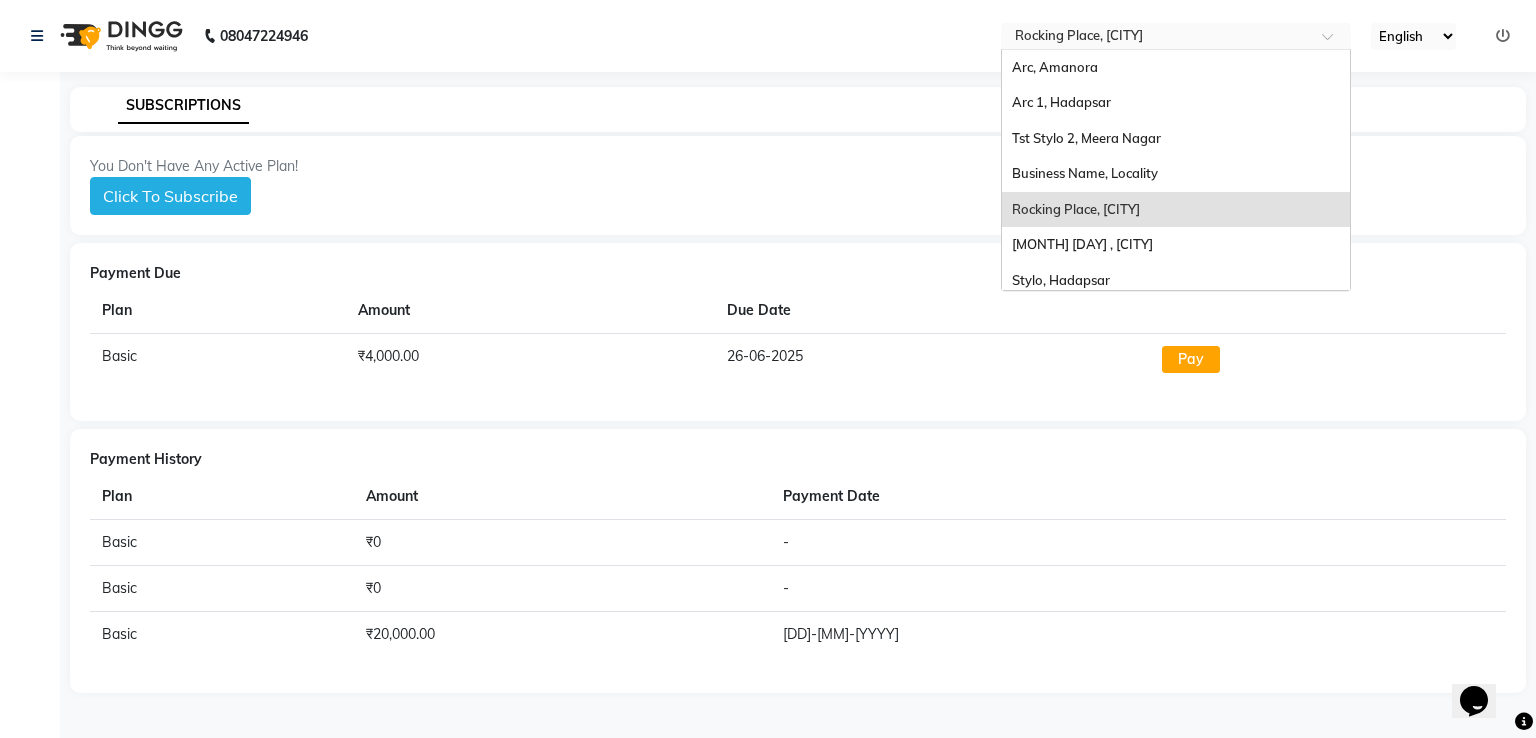 click at bounding box center (1156, 38) 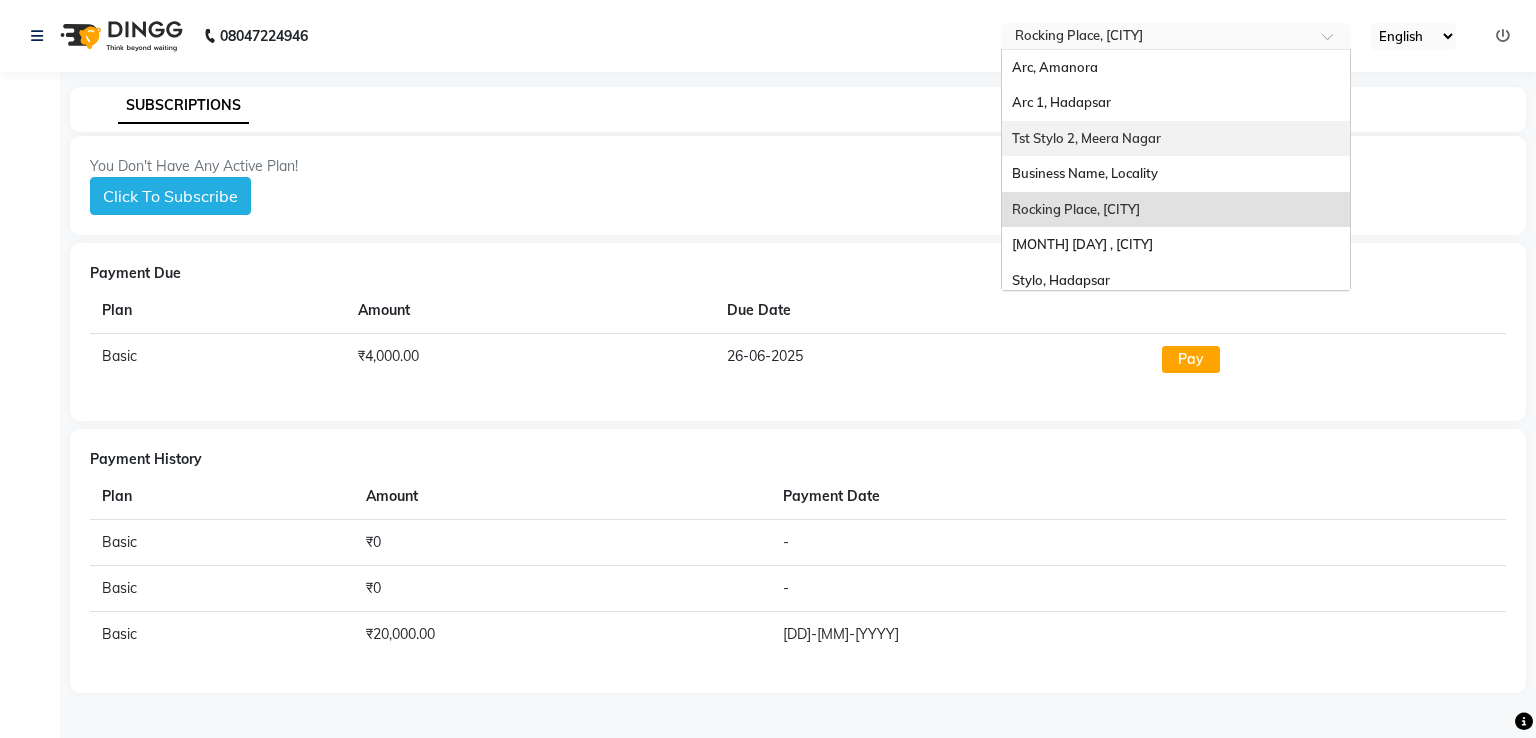 click on "Tst Stylo 2, Meera Nagar" at bounding box center (1086, 138) 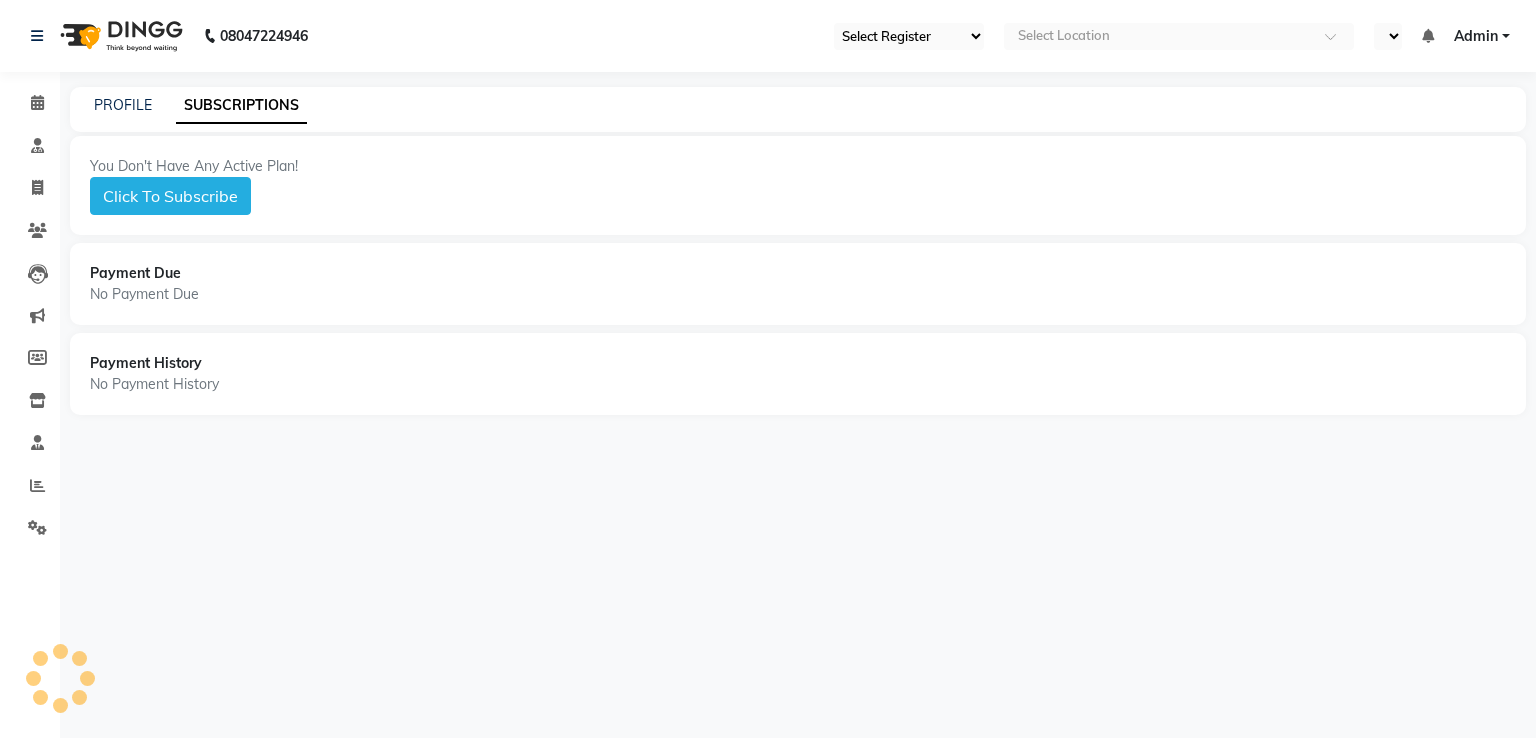 scroll, scrollTop: 0, scrollLeft: 0, axis: both 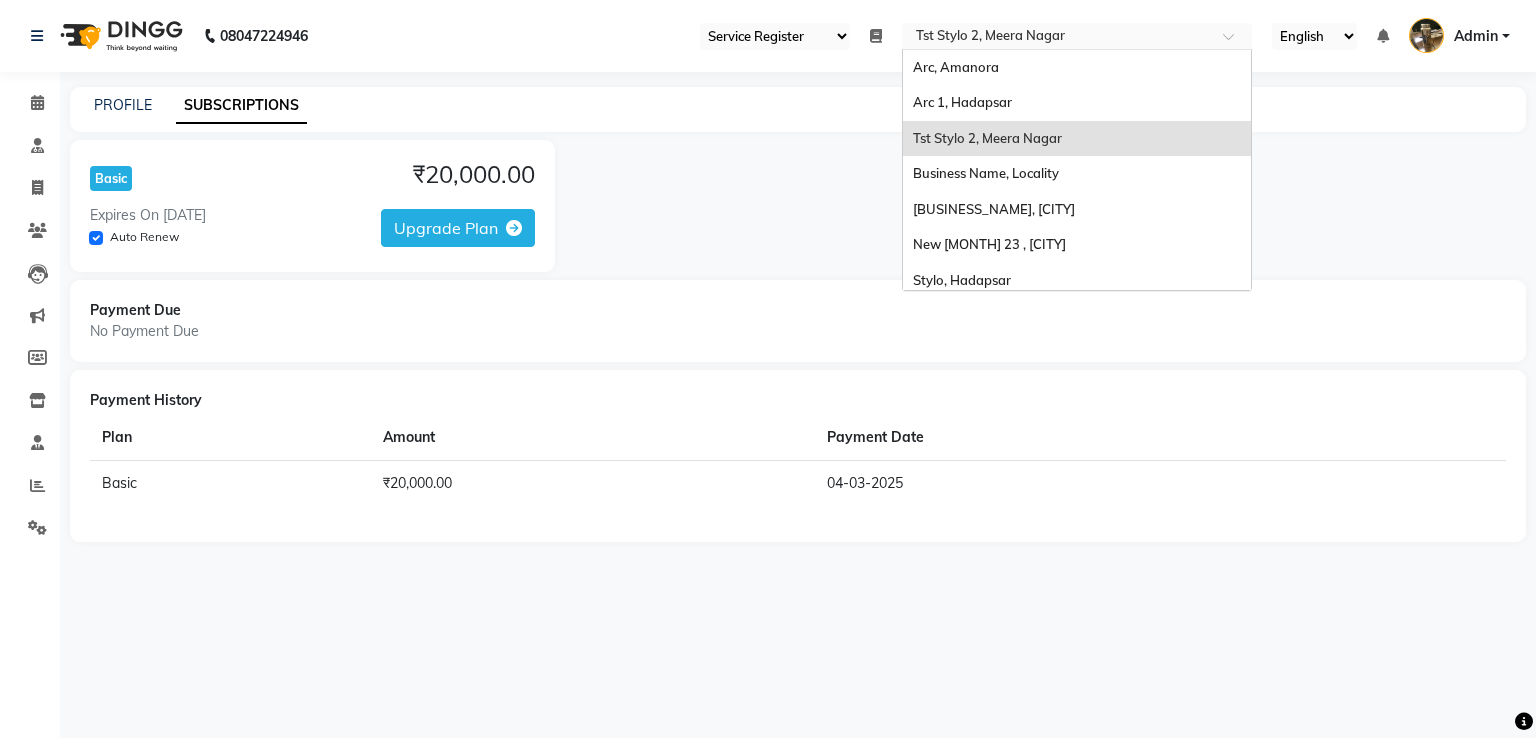 drag, startPoint x: 1072, startPoint y: 41, endPoint x: 1059, endPoint y: 169, distance: 128.65846 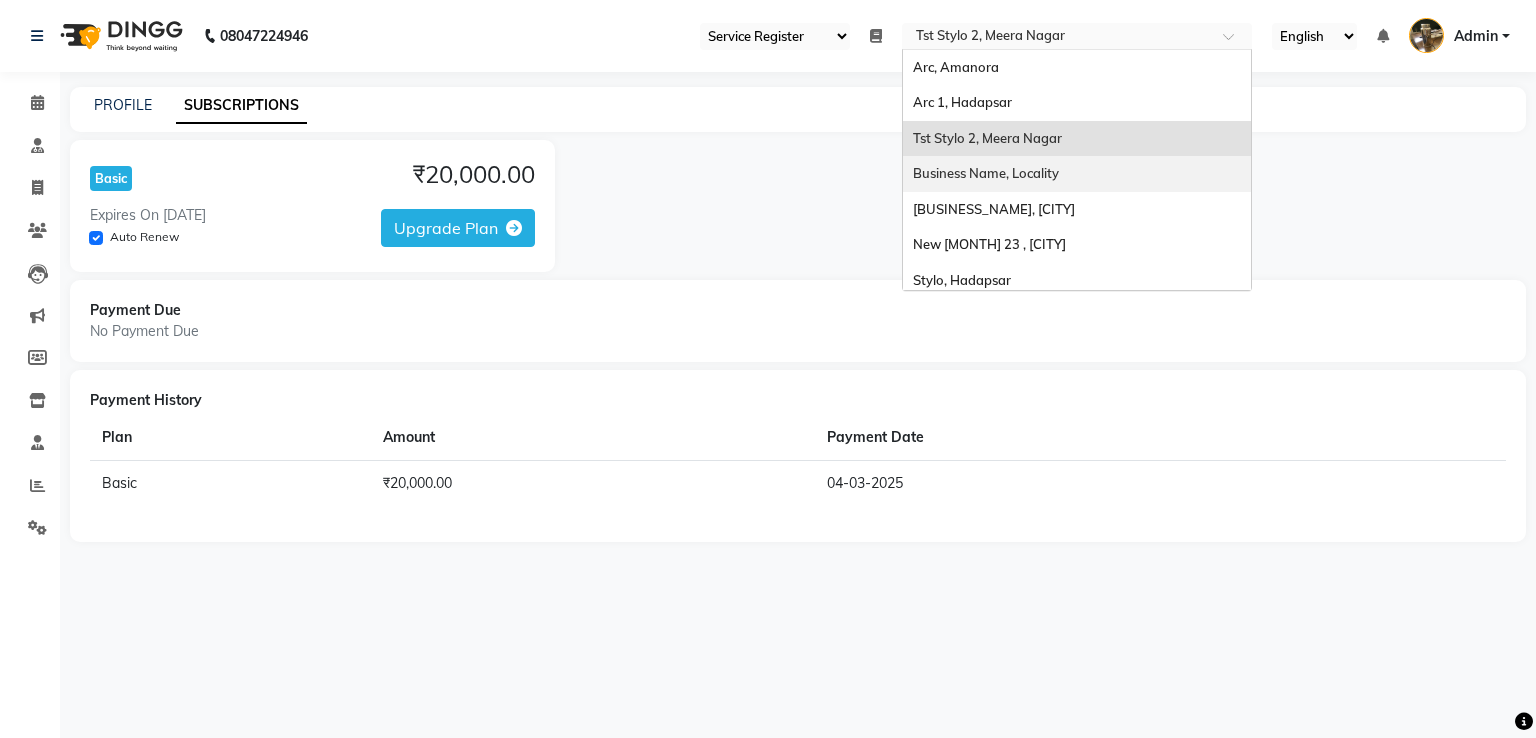 click on "Business Name, Locality" at bounding box center (986, 173) 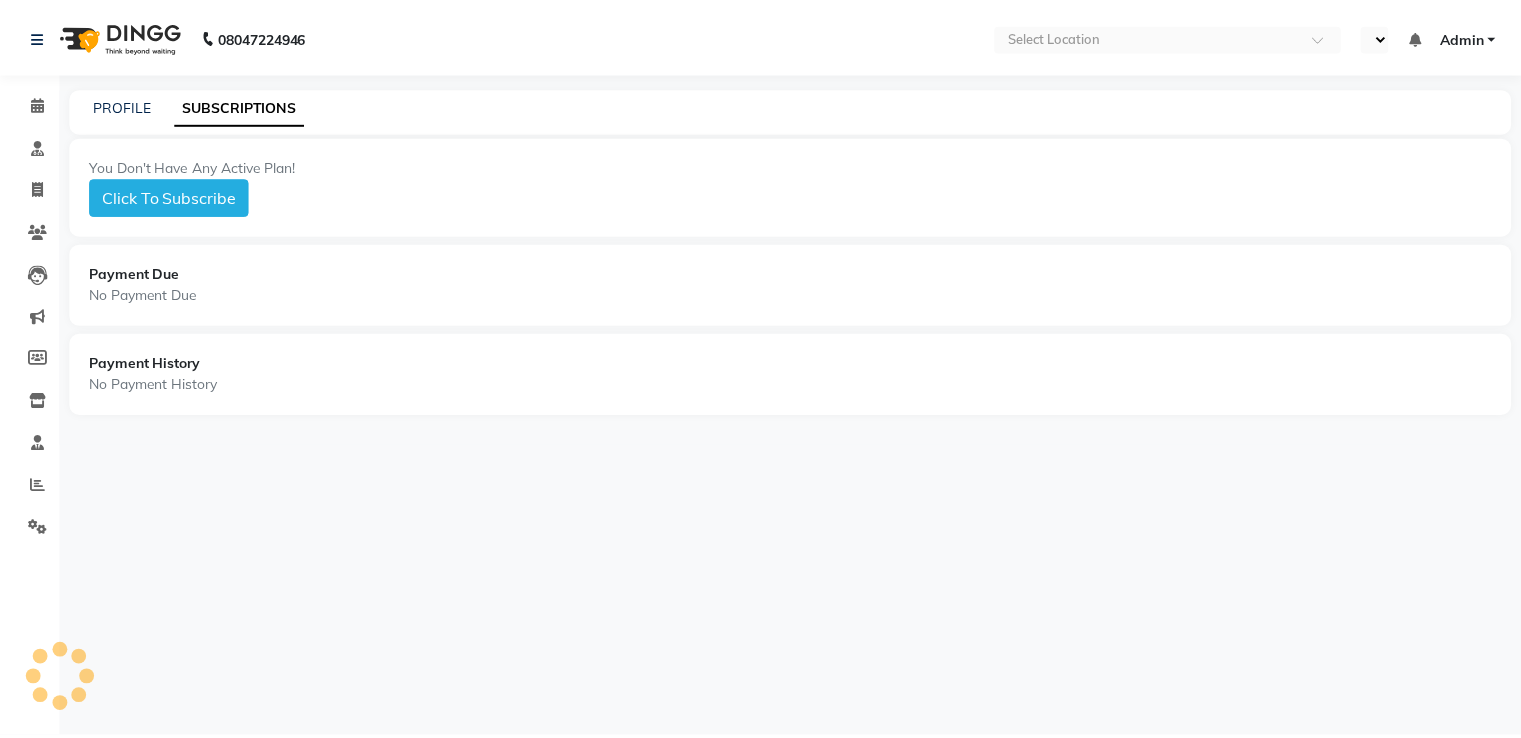 scroll, scrollTop: 0, scrollLeft: 0, axis: both 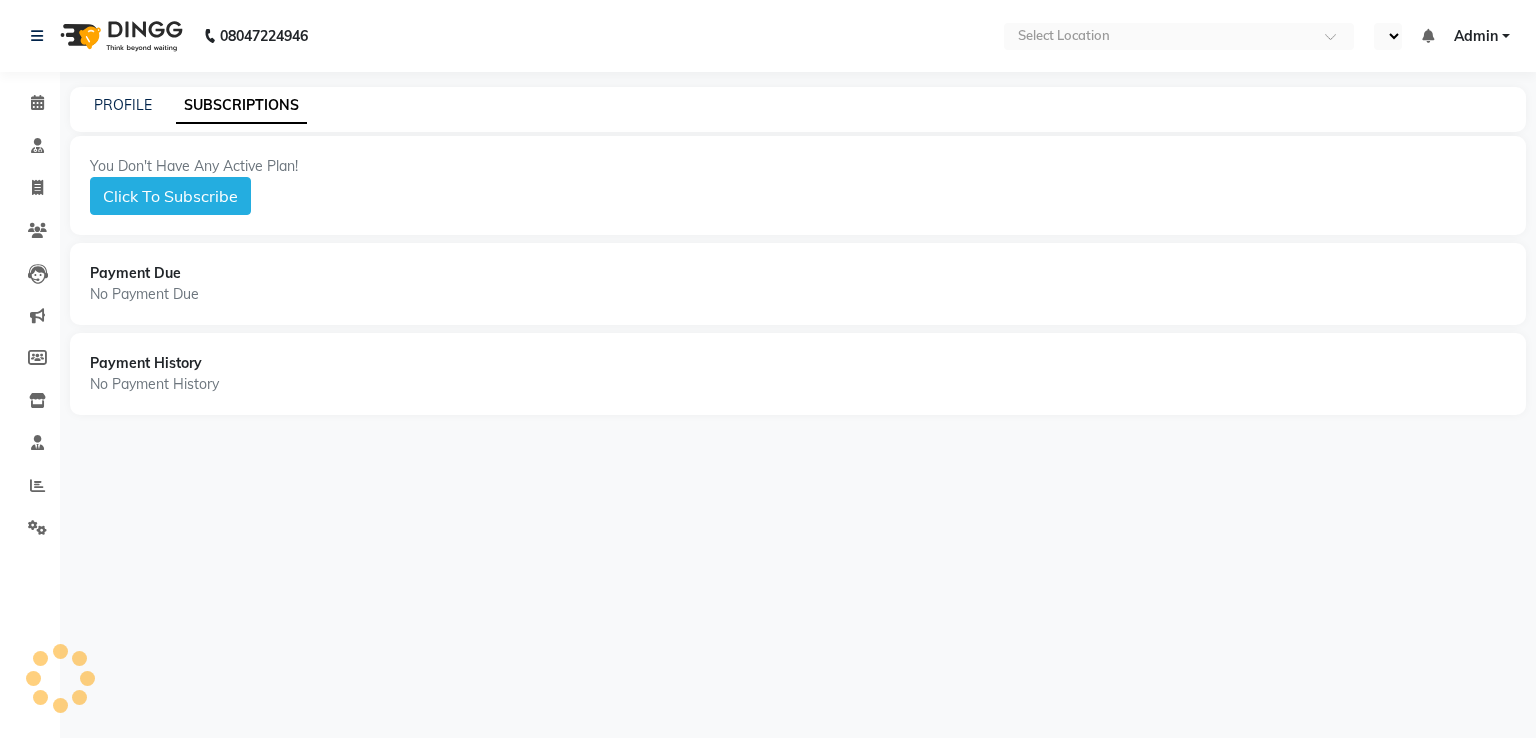 select on "en" 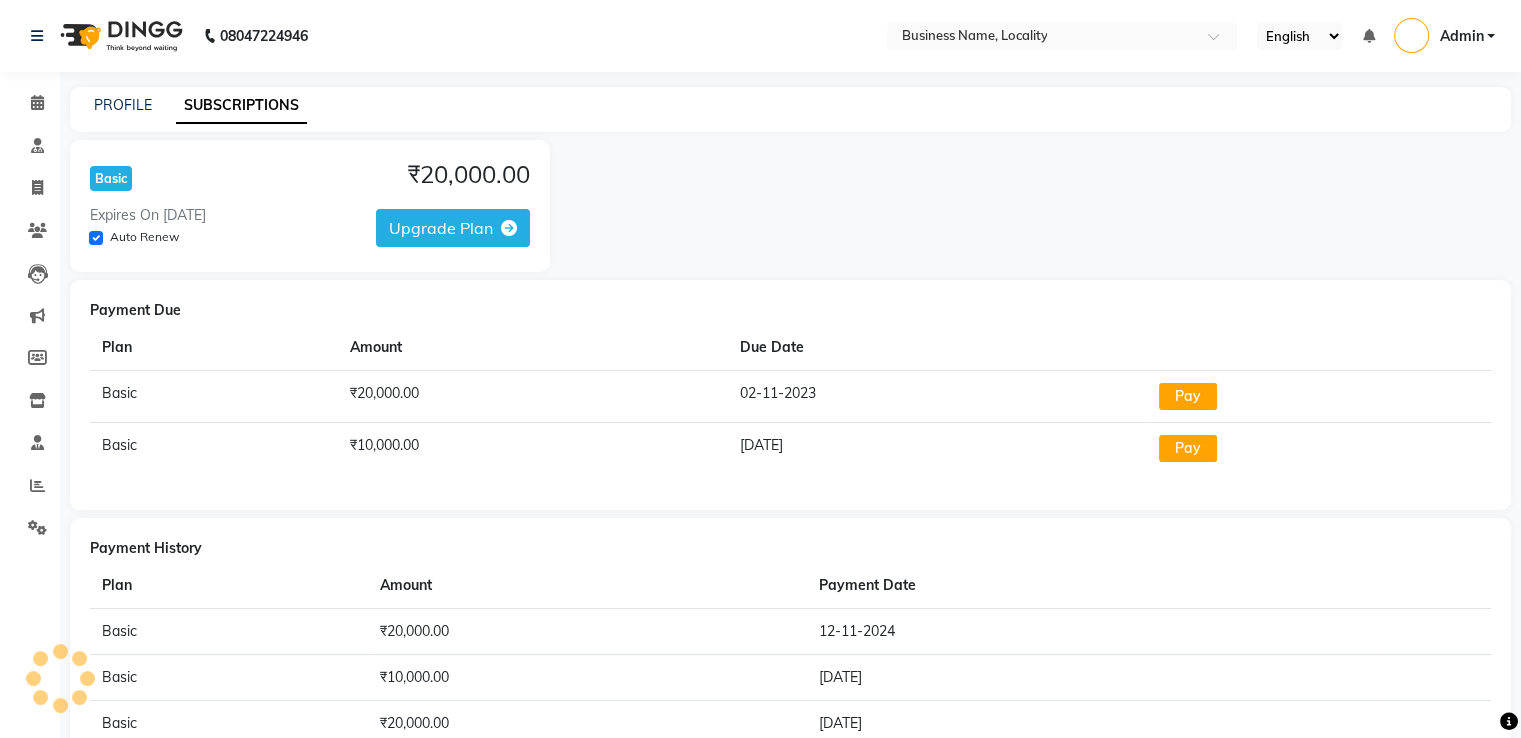 drag, startPoint x: 0, startPoint y: 0, endPoint x: 1059, endPoint y: 169, distance: 1072.4001 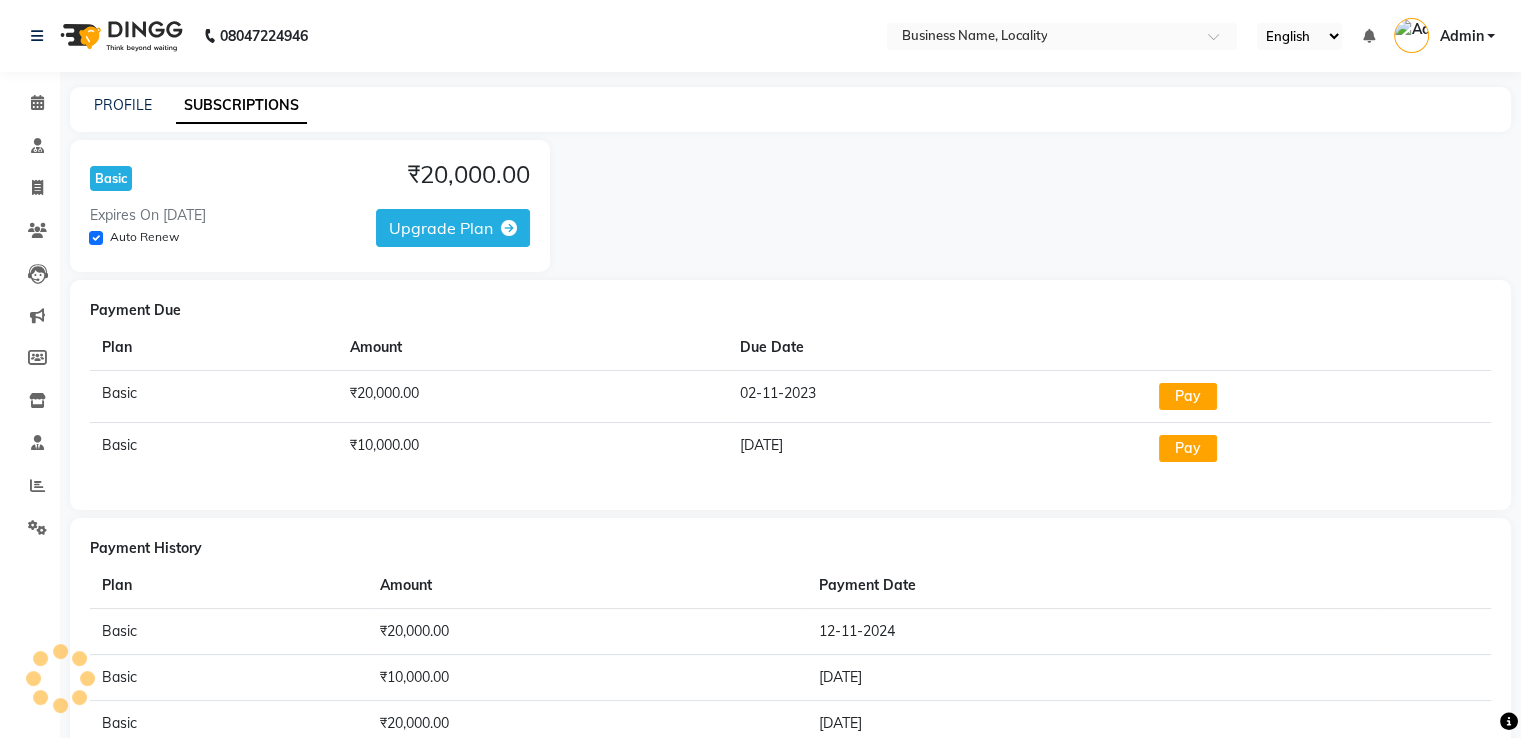 click on "Basic ₹20,000.00 Expires On 2025-11-02  Auto Renew  Upgrade Plan" 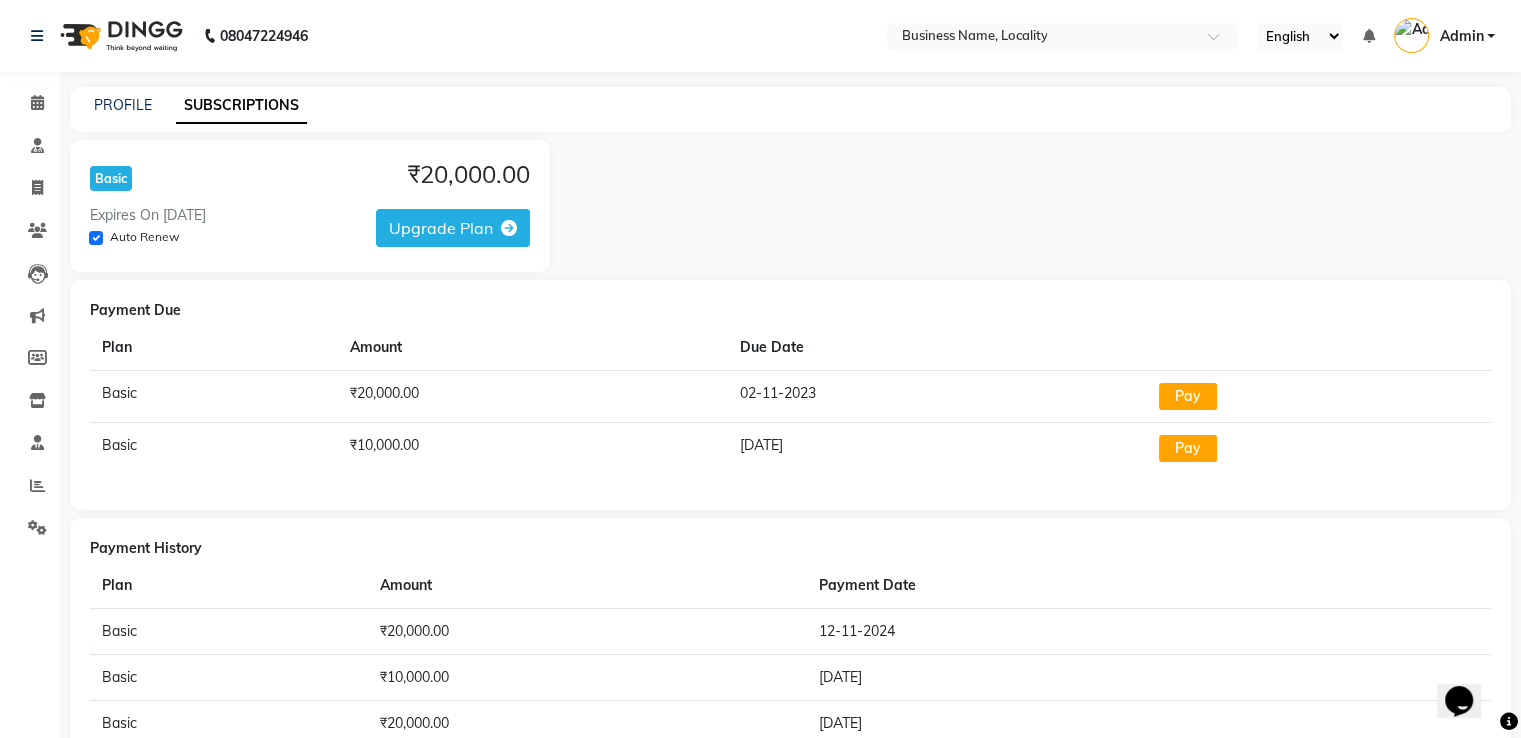 scroll, scrollTop: 0, scrollLeft: 0, axis: both 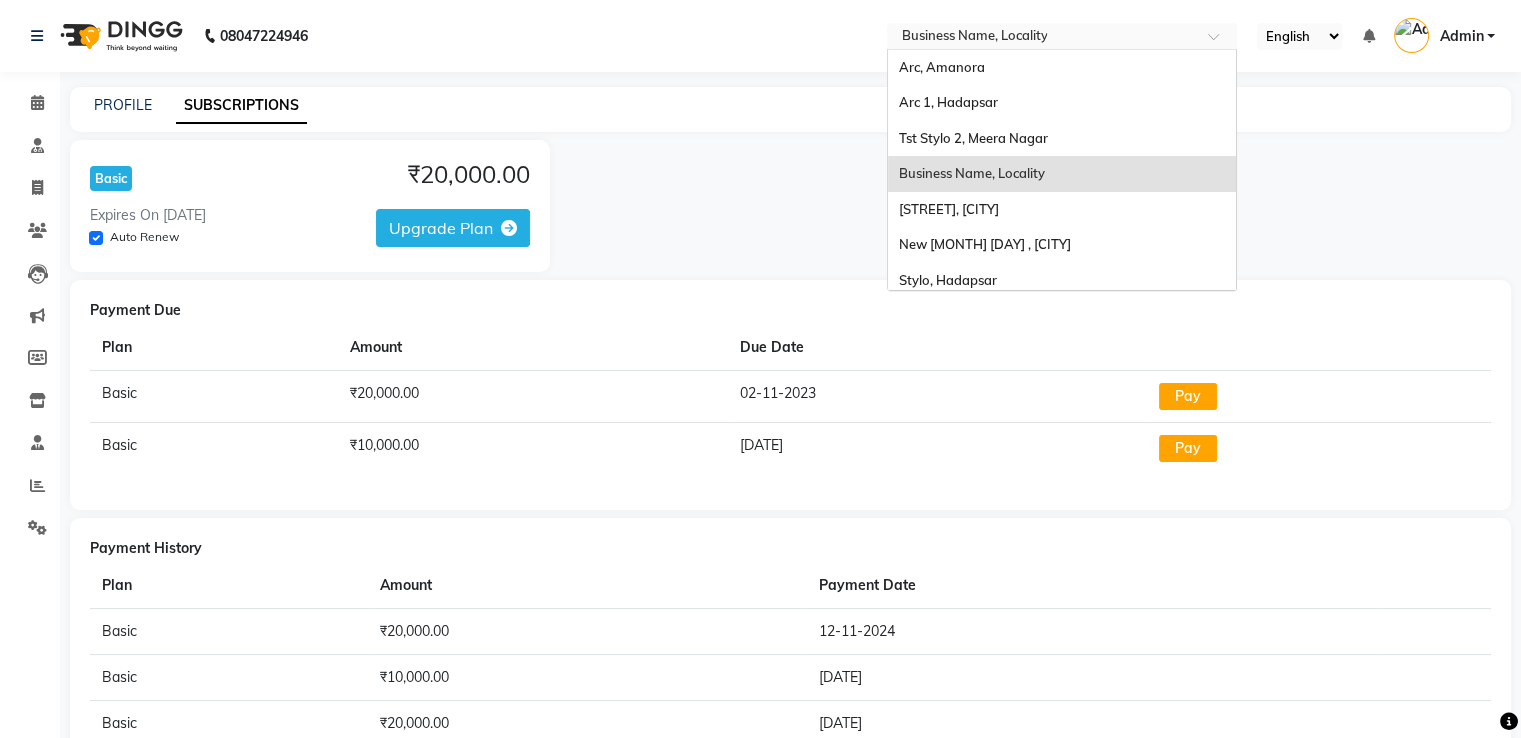 click at bounding box center [1042, 38] 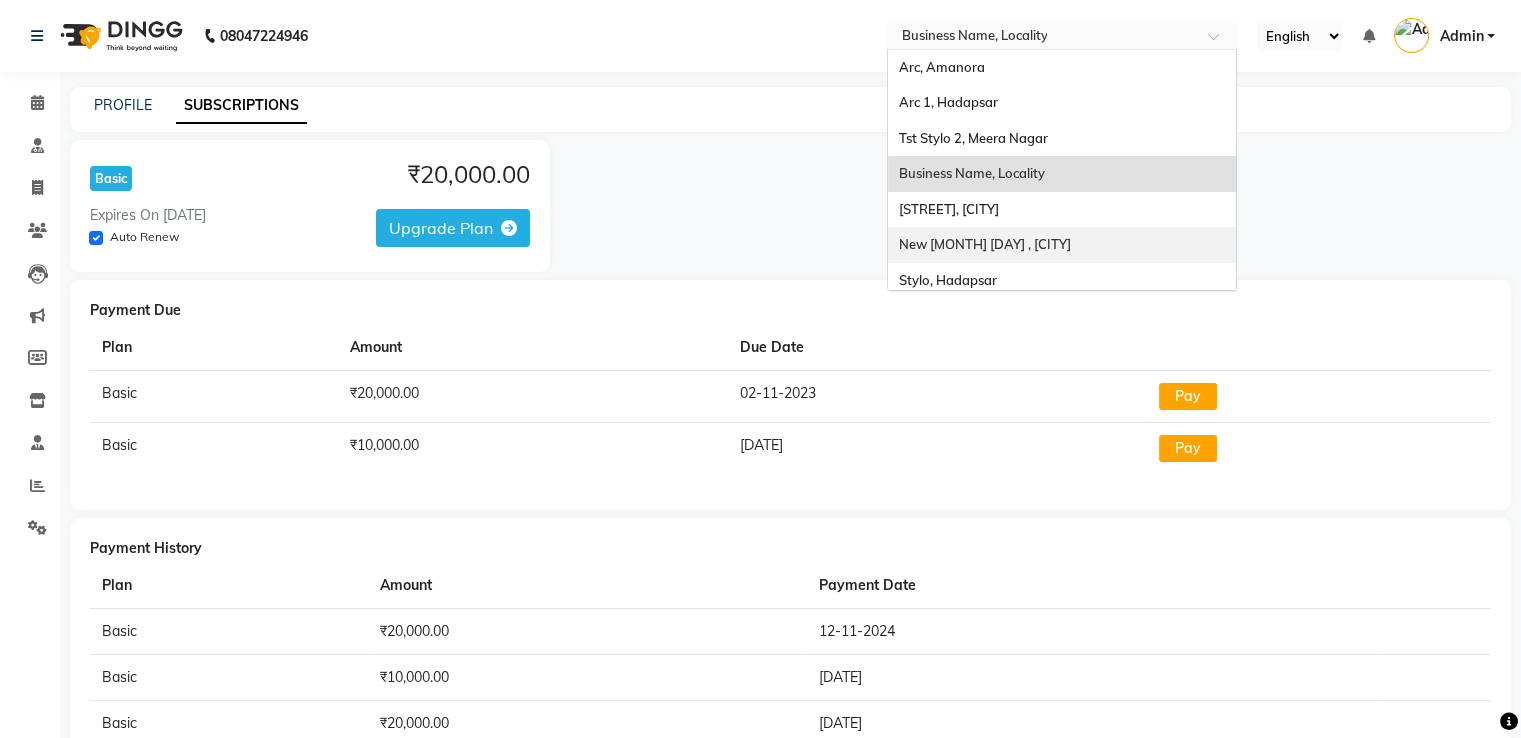 click on "New [MONTH] [DAY] , [CITY]" at bounding box center [1062, 245] 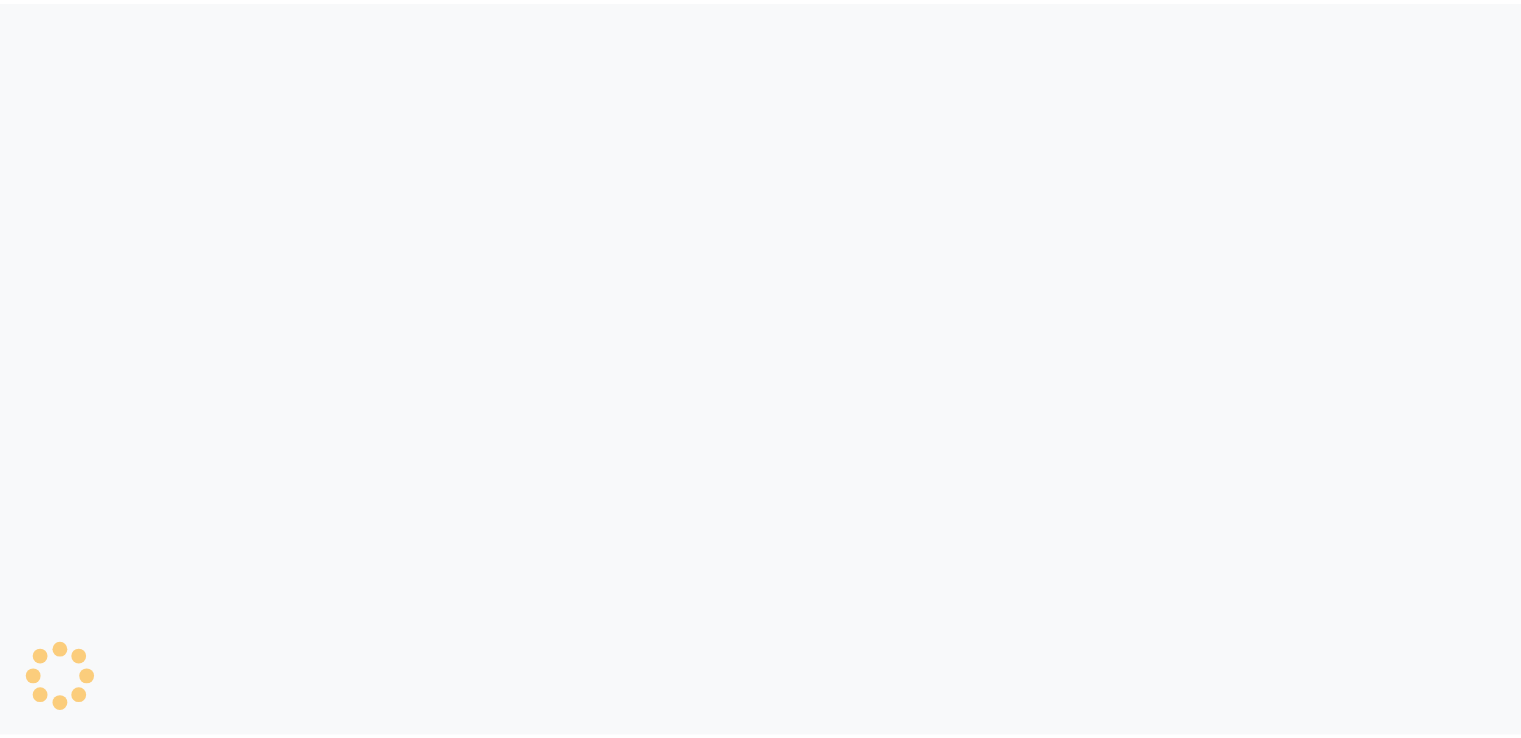 scroll, scrollTop: 0, scrollLeft: 0, axis: both 